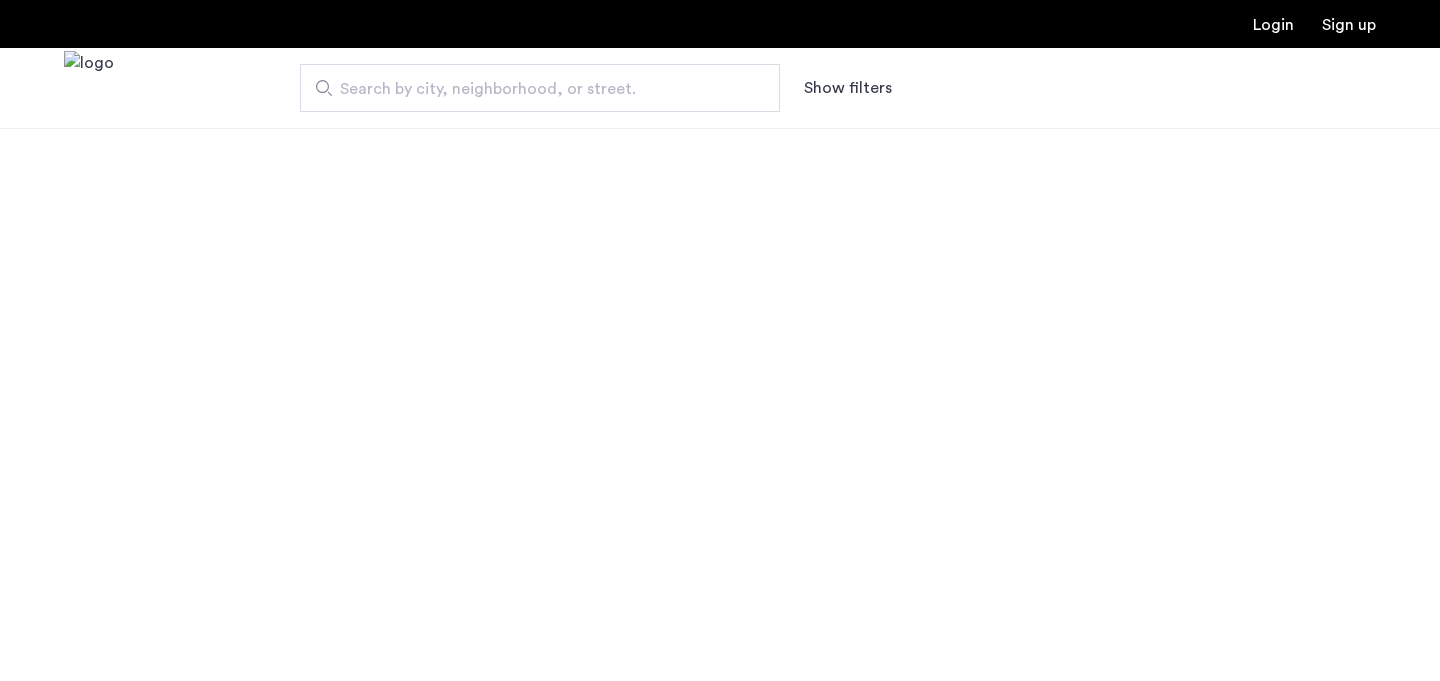 scroll, scrollTop: 0, scrollLeft: 0, axis: both 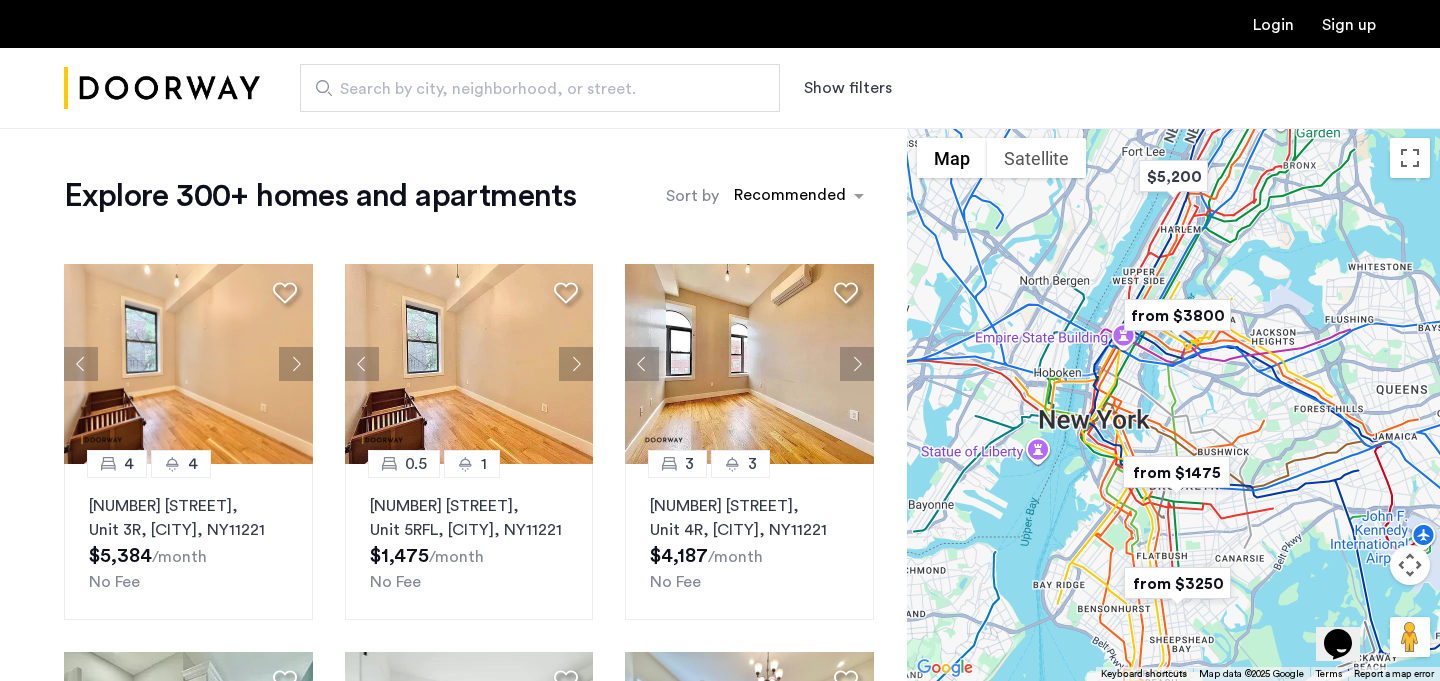 click on "Search by city, neighborhood, or street.  Show filters" at bounding box center (818, 88) 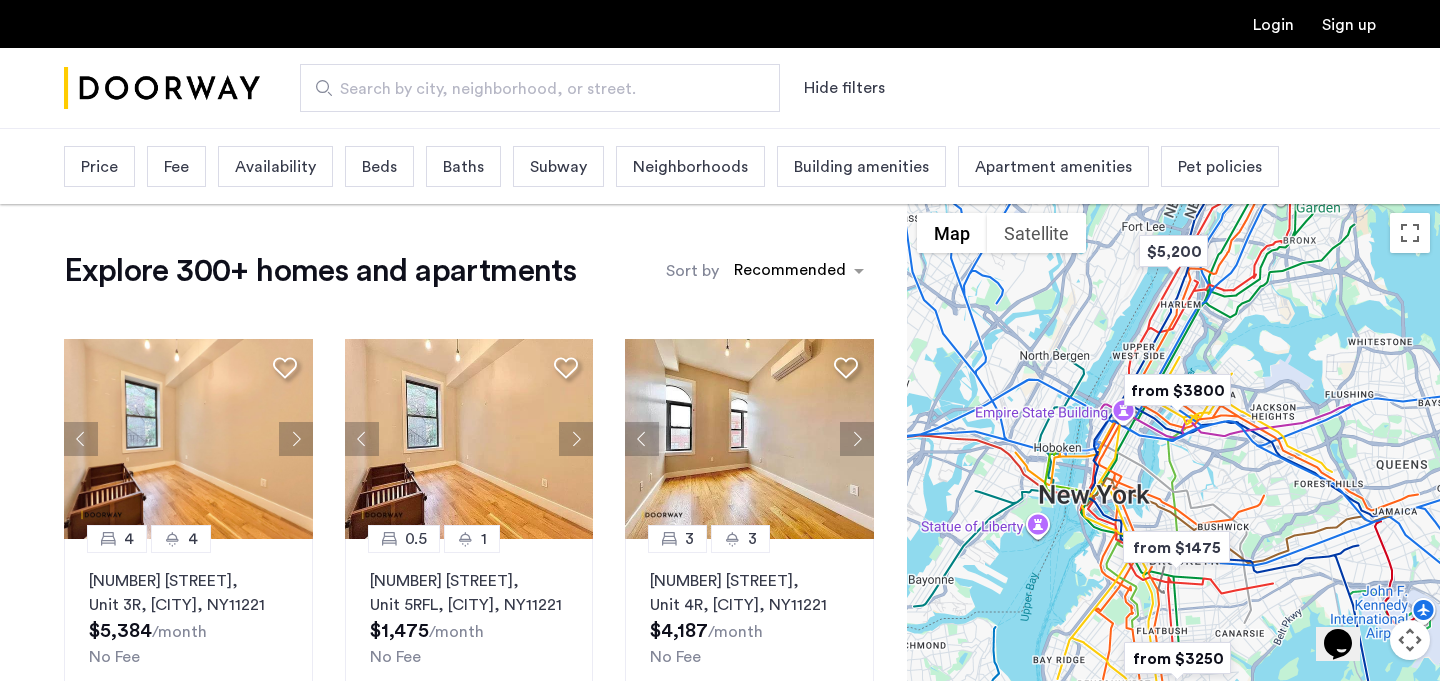 click on "Beds" at bounding box center [379, 166] 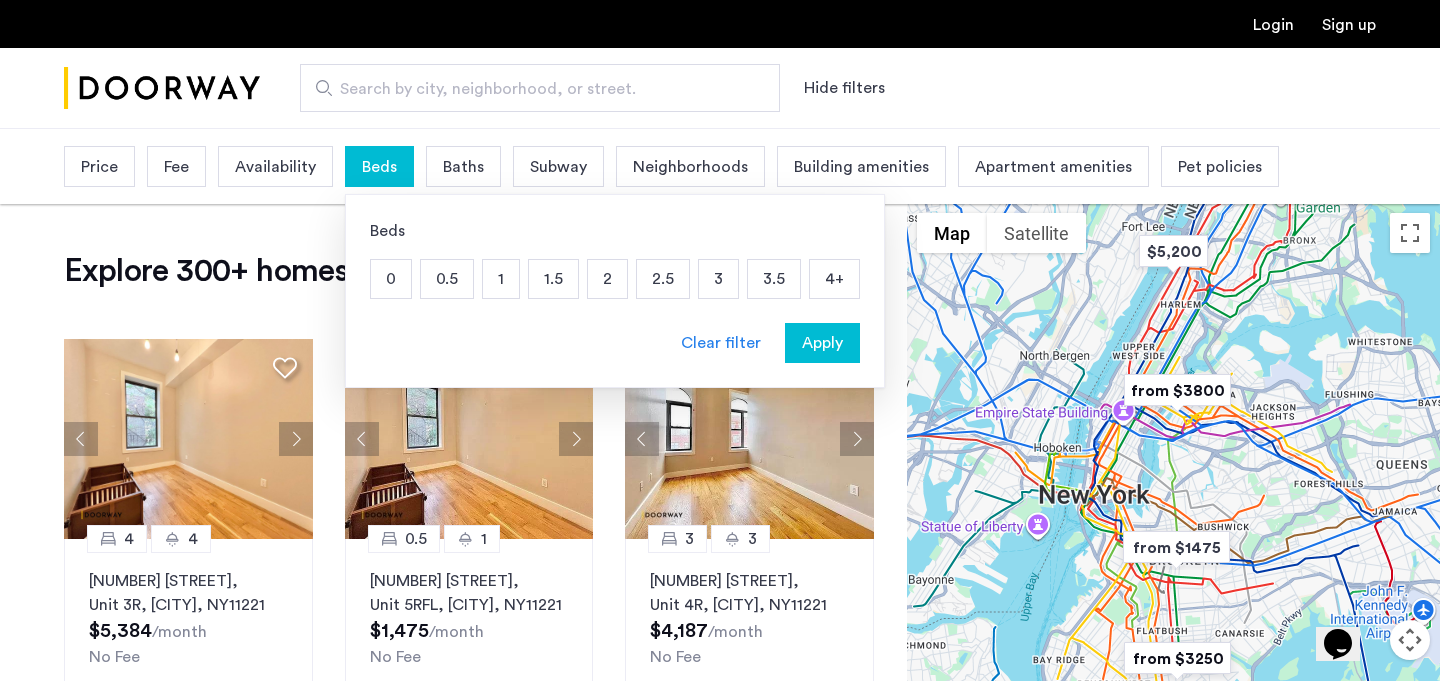 click on "1" at bounding box center (501, 279) 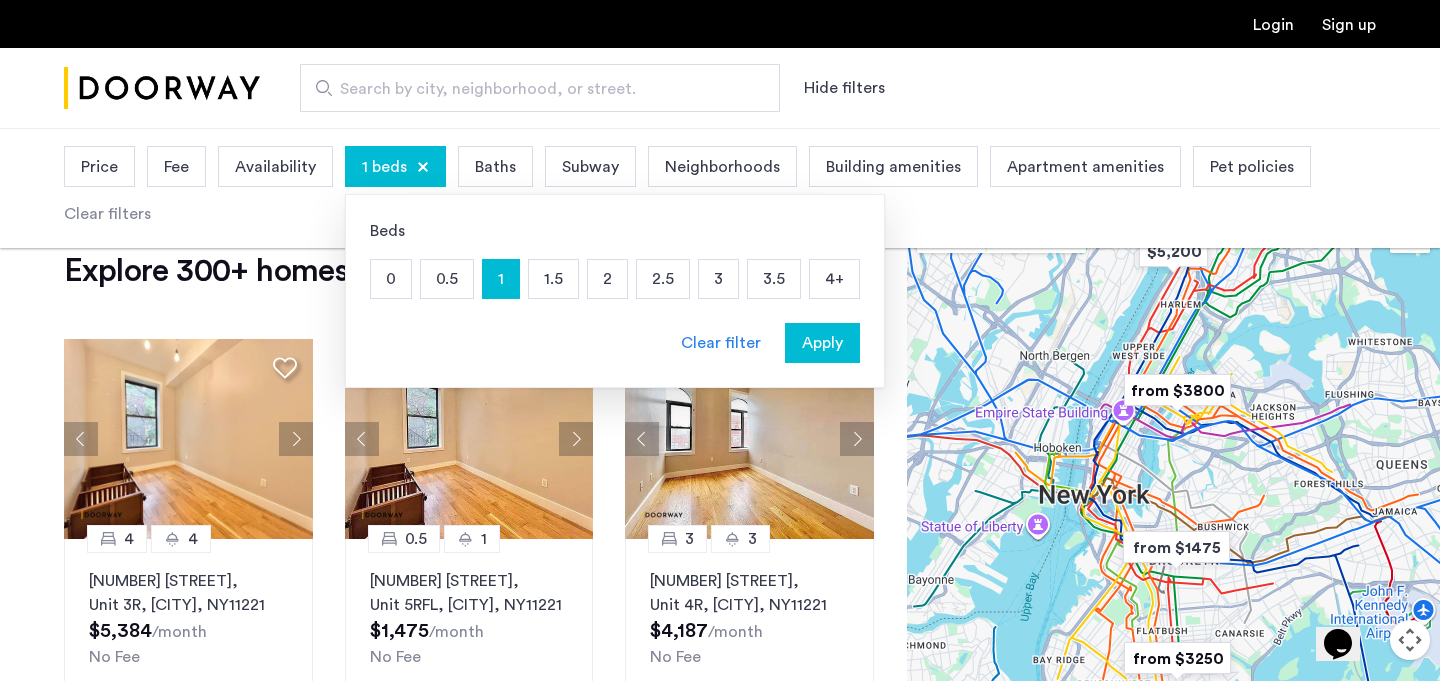 click on "Apply" at bounding box center (822, 343) 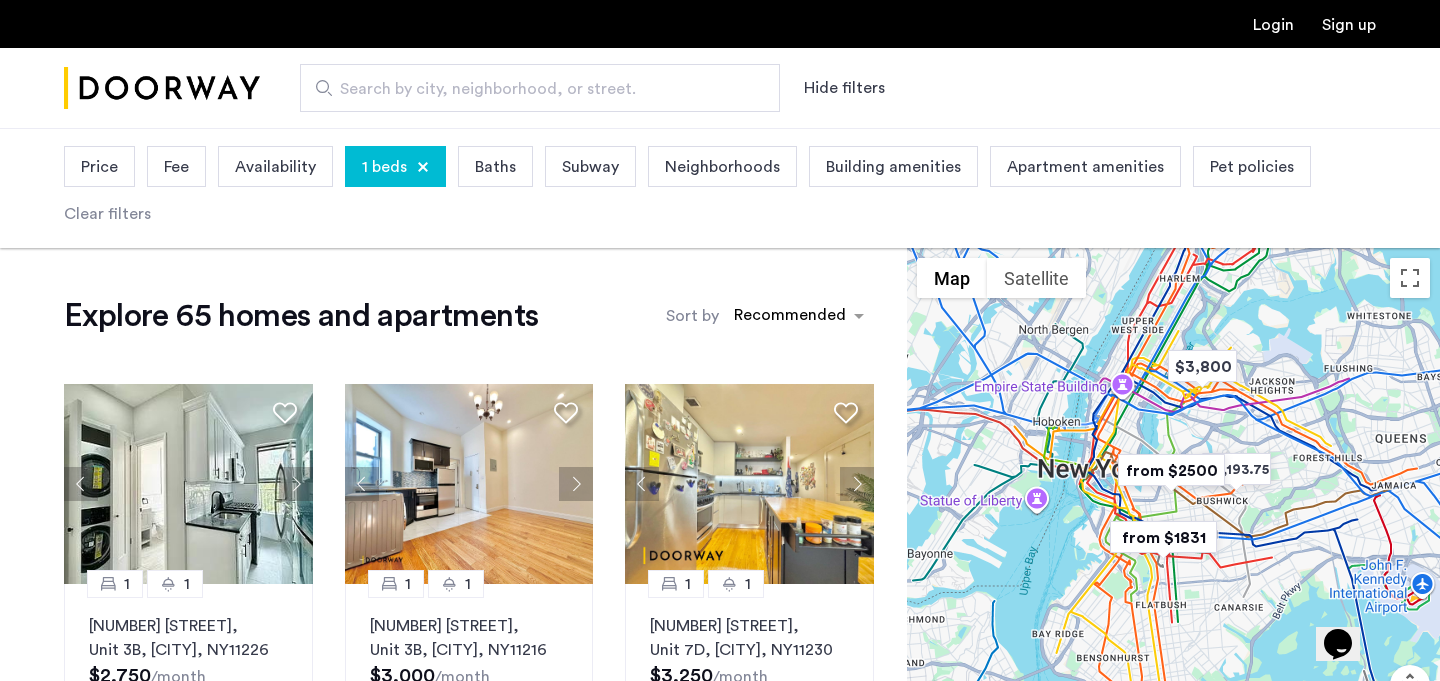 click on "Price" at bounding box center (99, 167) 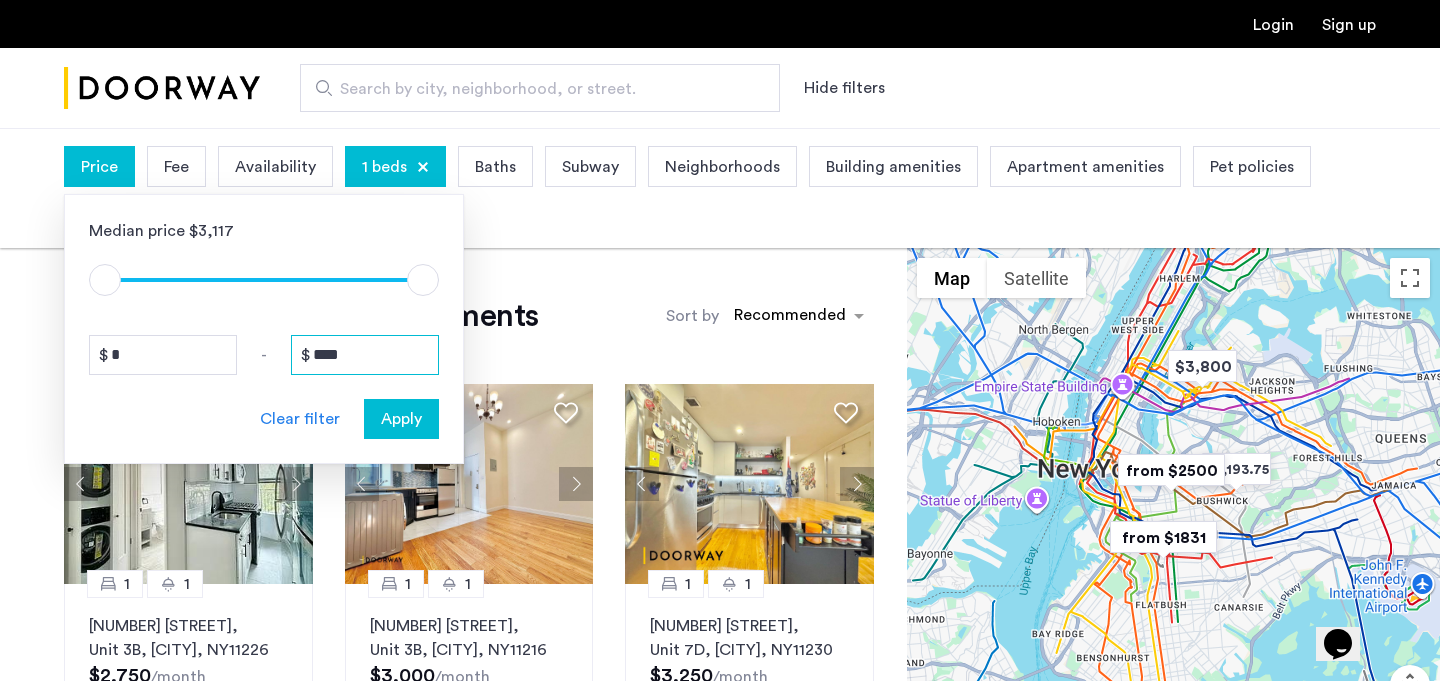 drag, startPoint x: 374, startPoint y: 345, endPoint x: 222, endPoint y: 346, distance: 152.0033 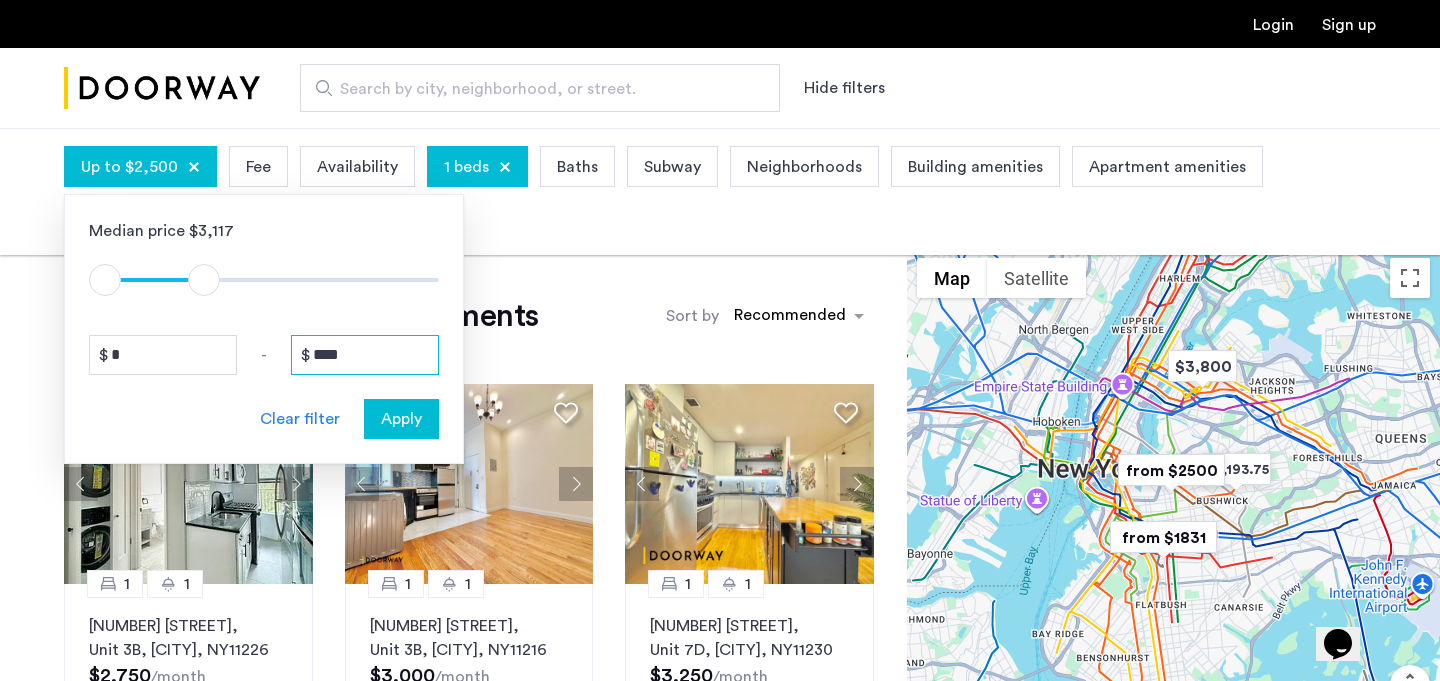 type on "****" 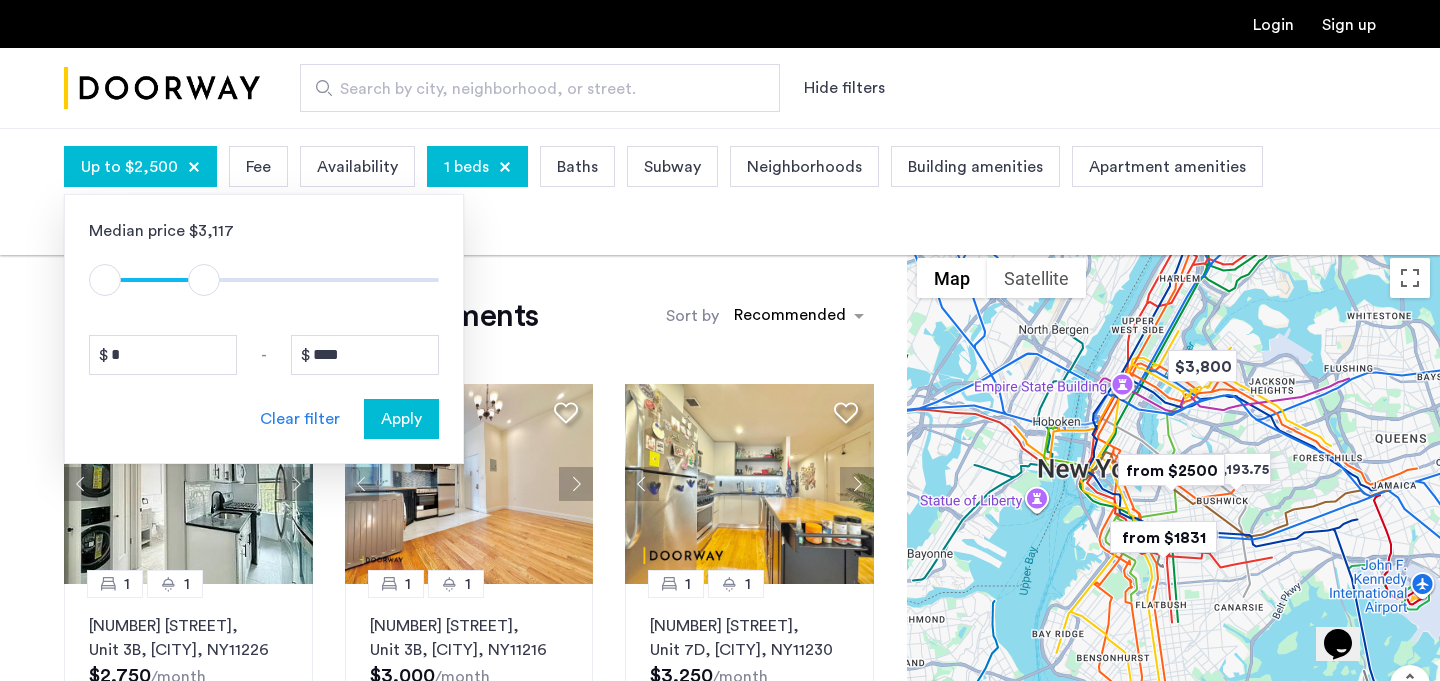 click on "Apply" at bounding box center (401, 419) 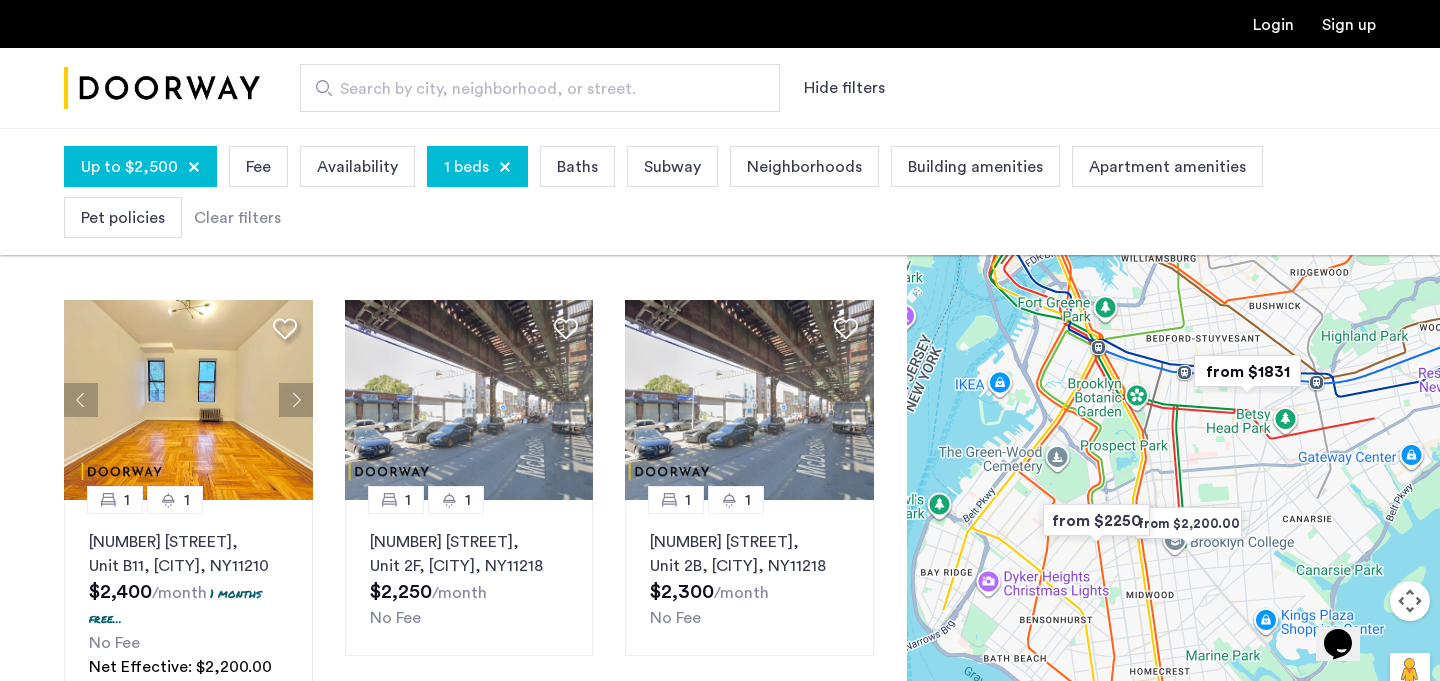 scroll, scrollTop: 67, scrollLeft: 0, axis: vertical 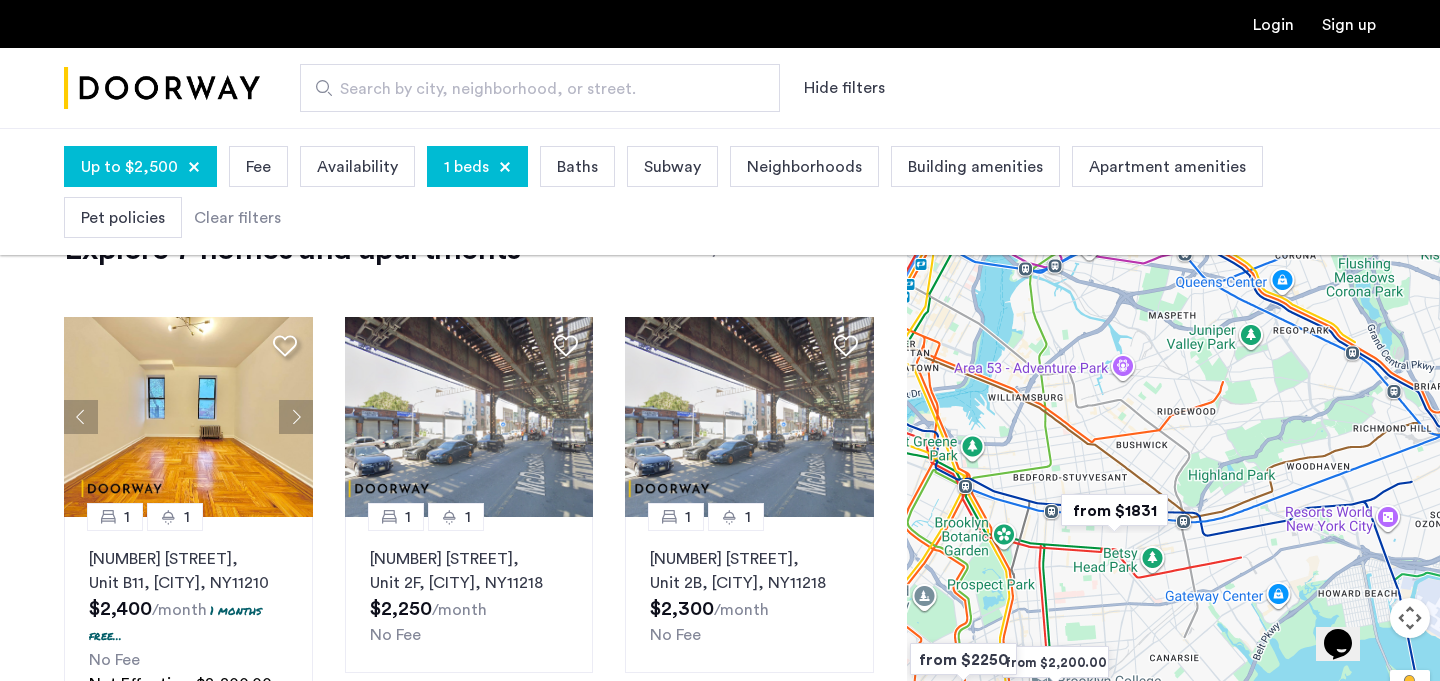 drag, startPoint x: 1041, startPoint y: 409, endPoint x: 945, endPoint y: 588, distance: 203.1182 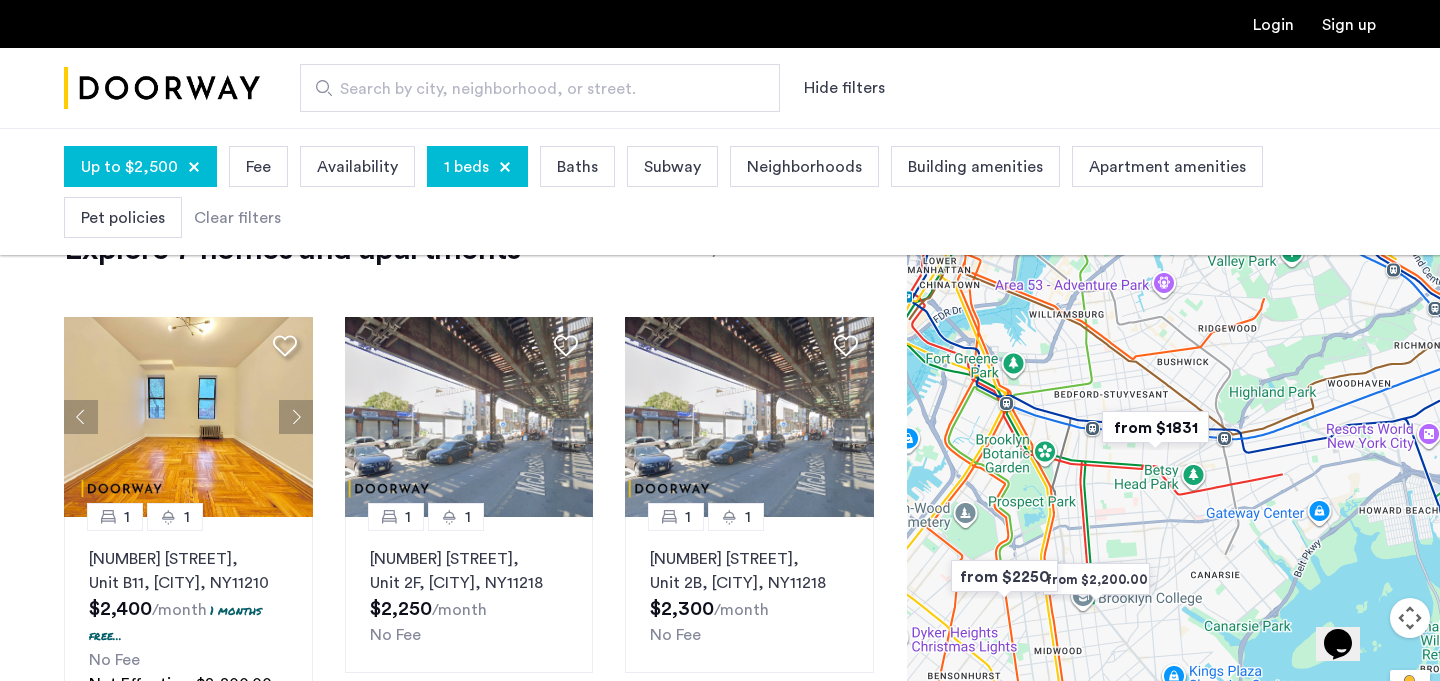 drag, startPoint x: 1209, startPoint y: 642, endPoint x: 1210, endPoint y: 503, distance: 139.0036 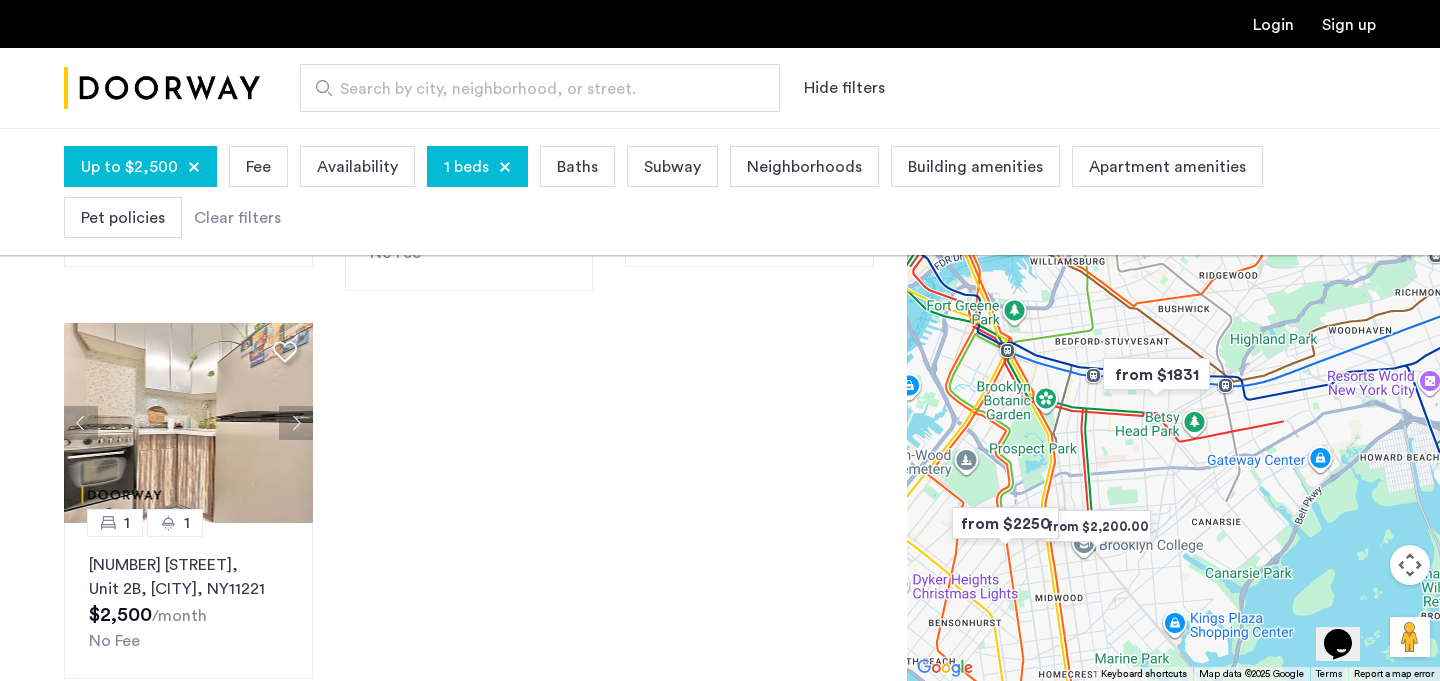 scroll, scrollTop: 926, scrollLeft: 0, axis: vertical 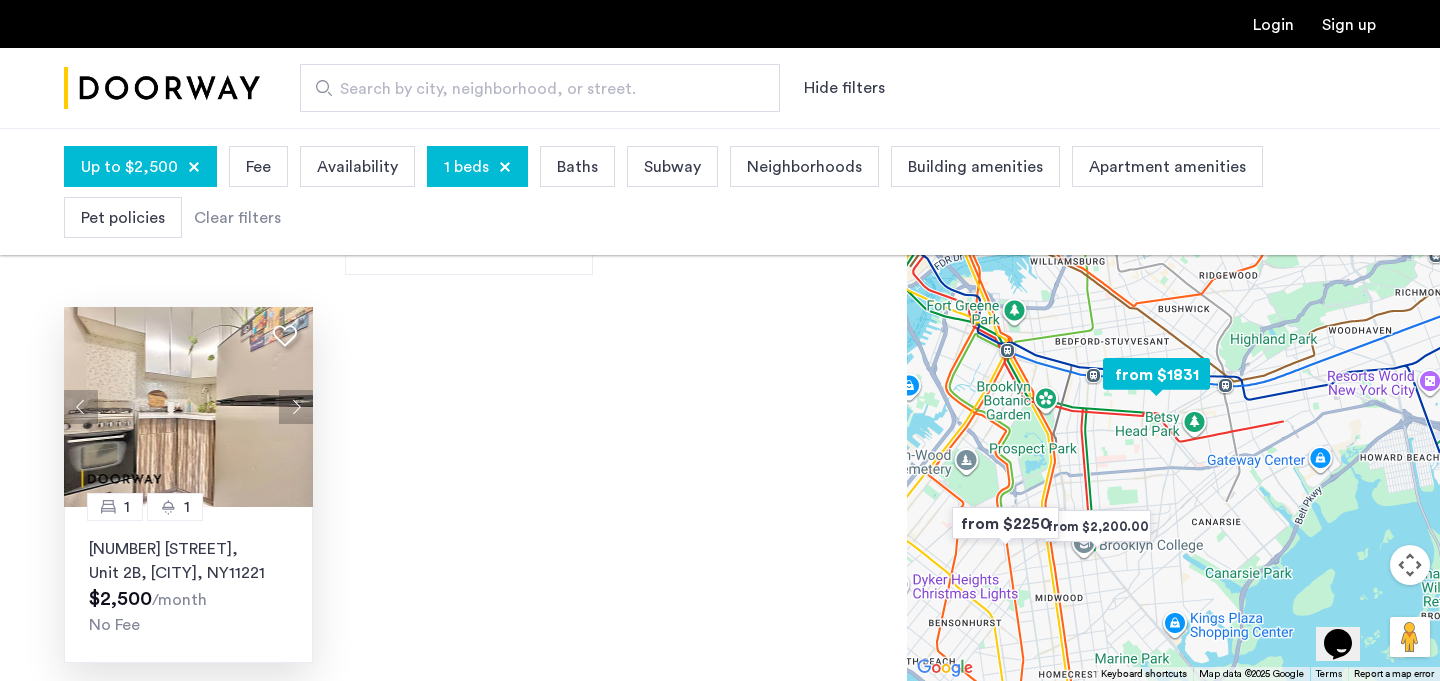 click 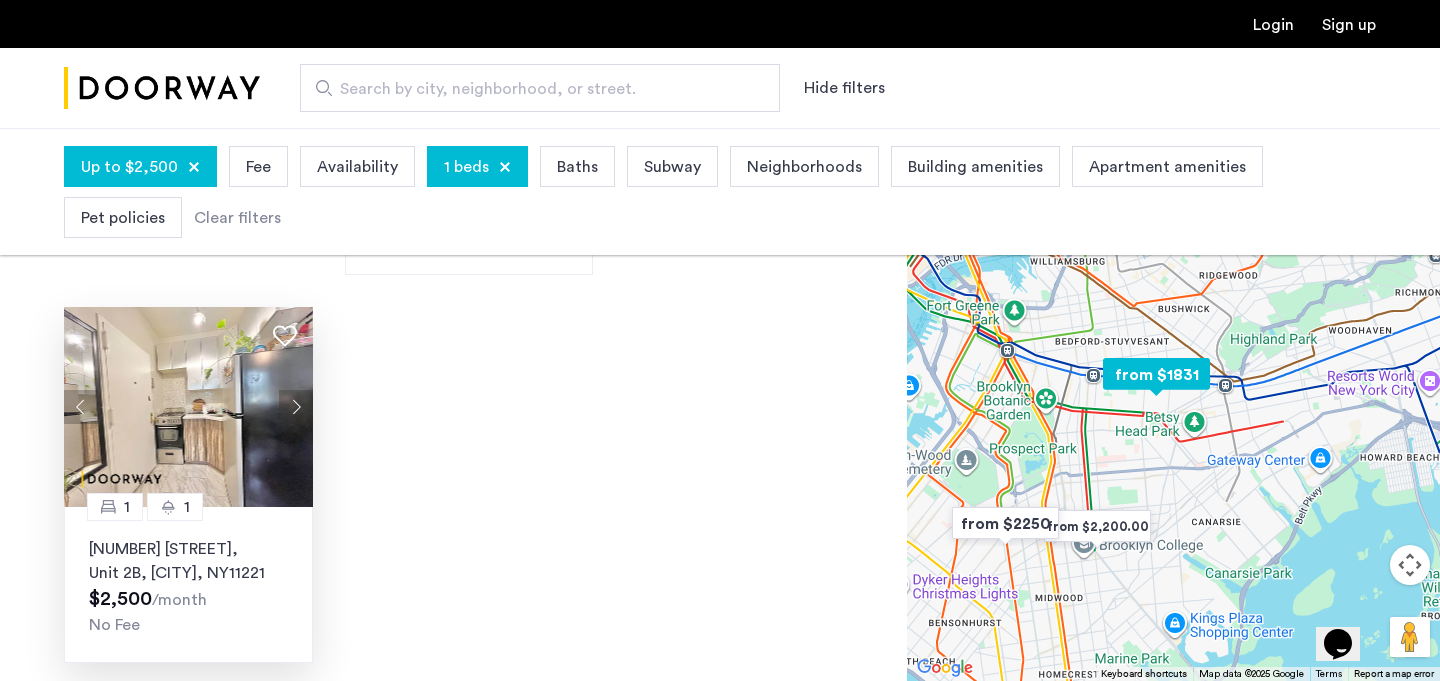 click 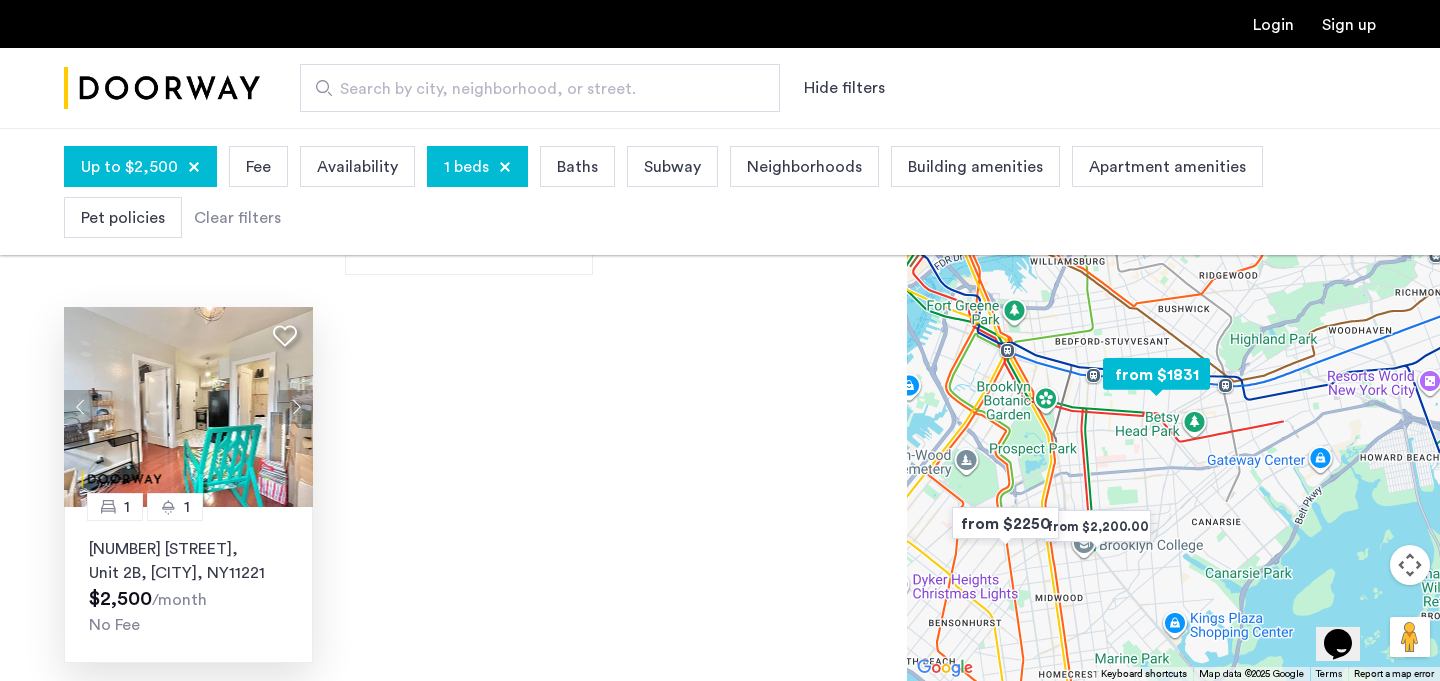 click 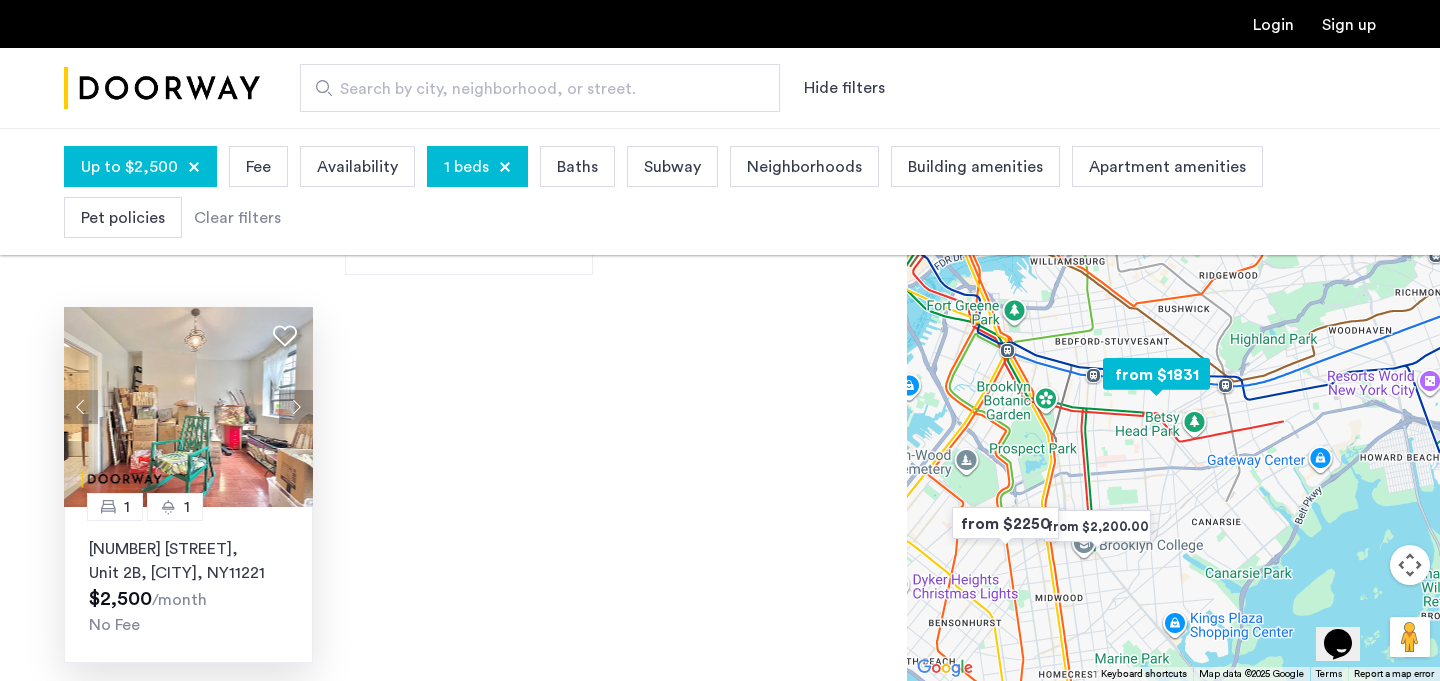 click 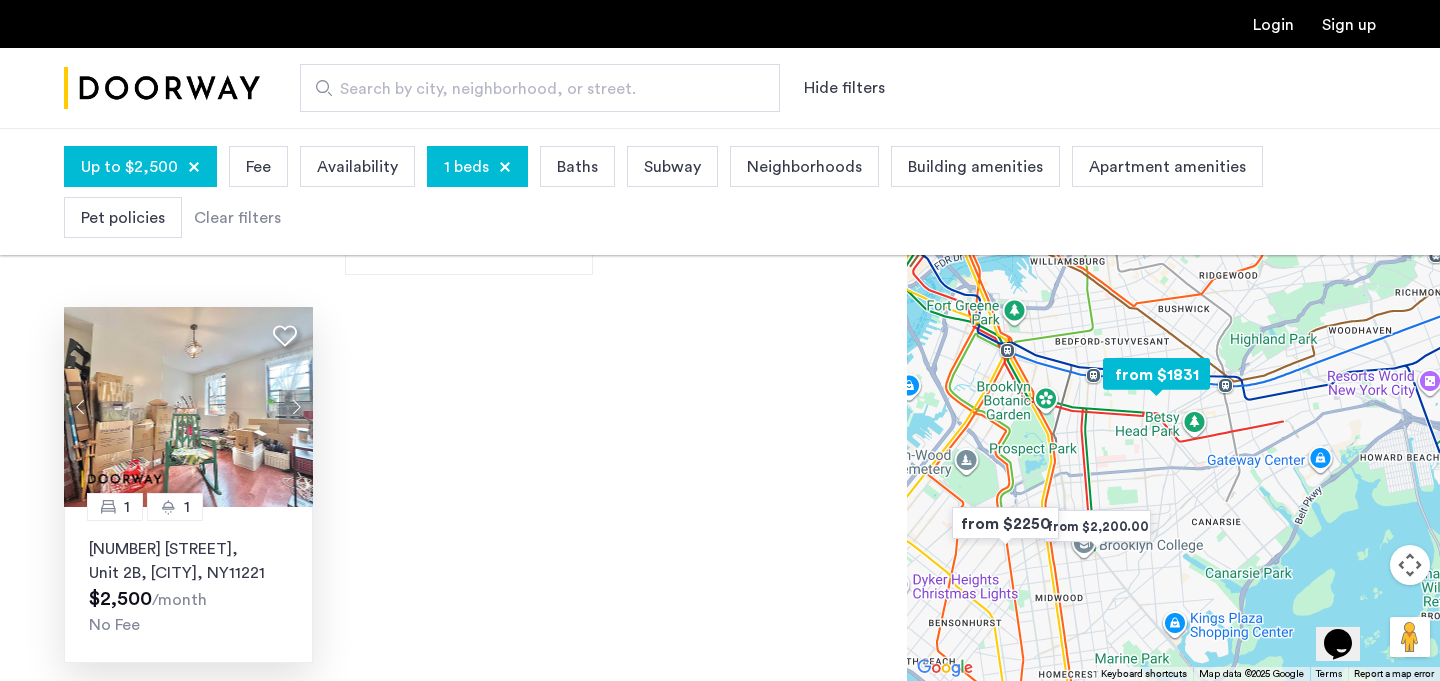 click 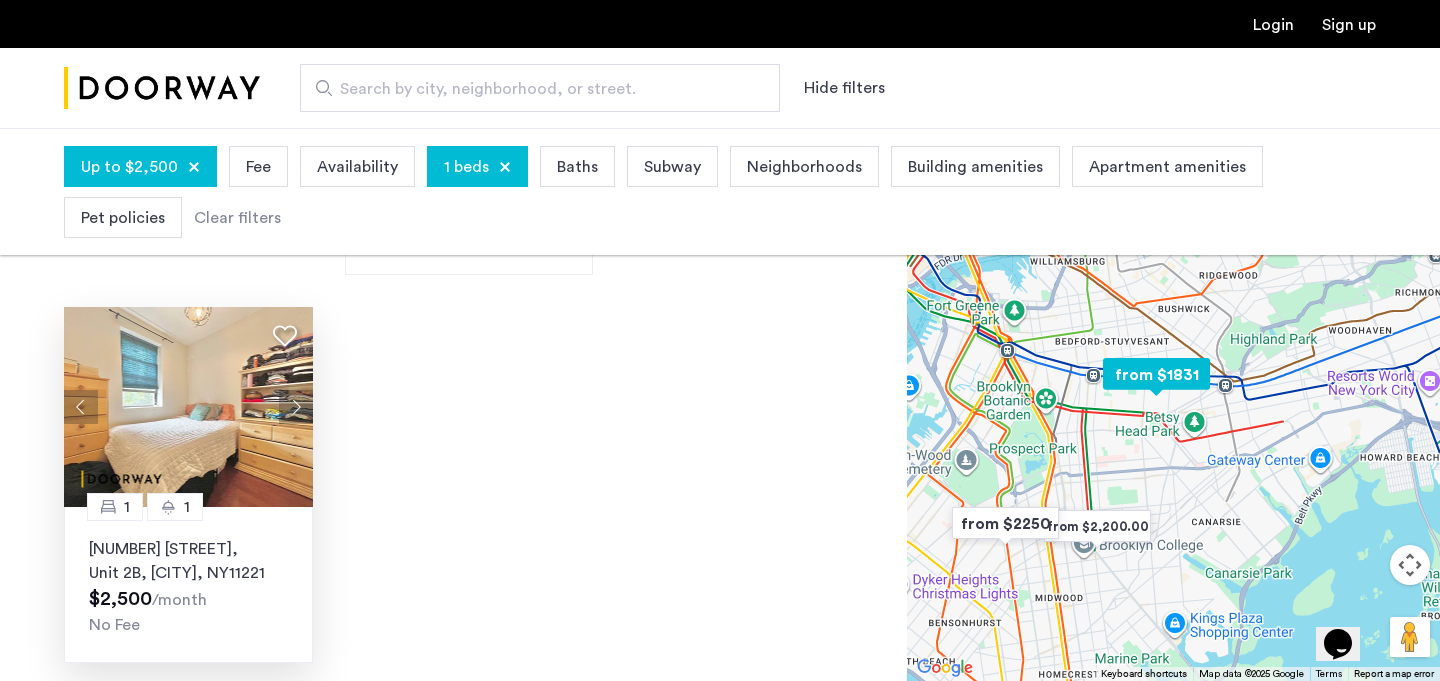 click 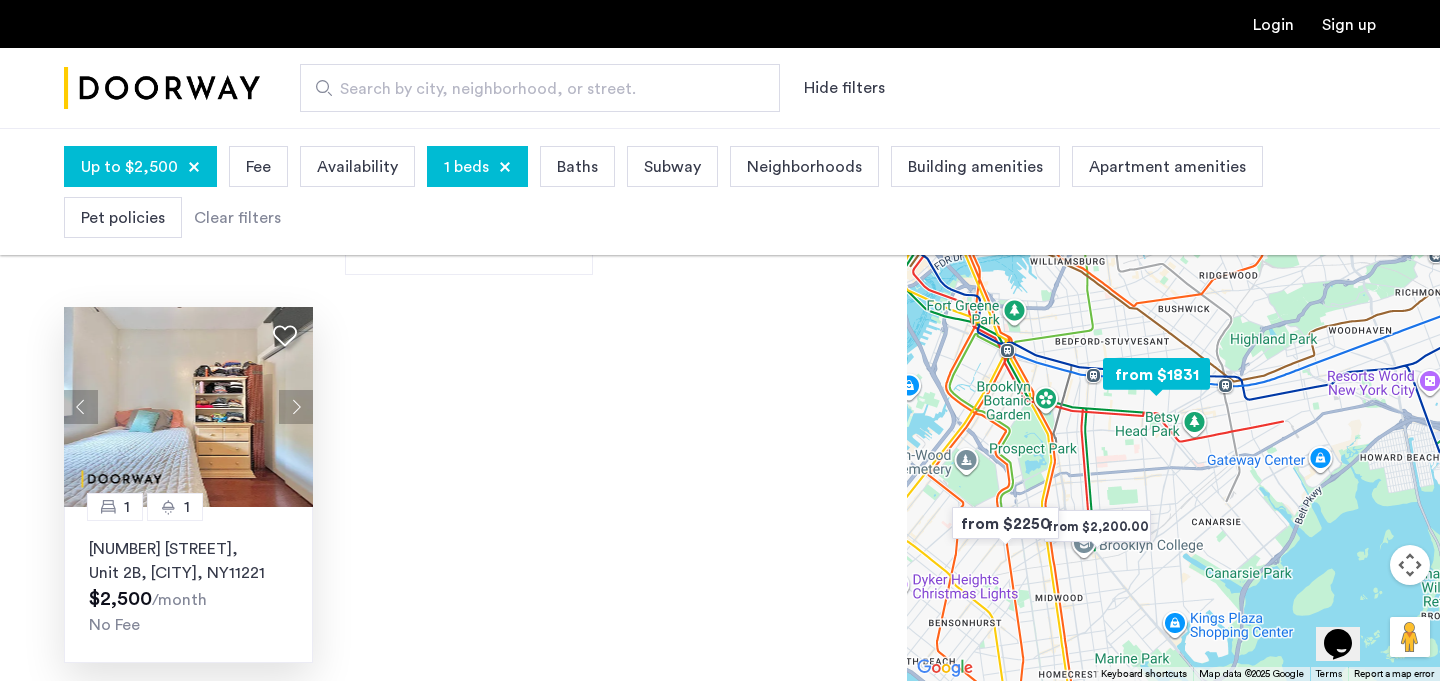 click 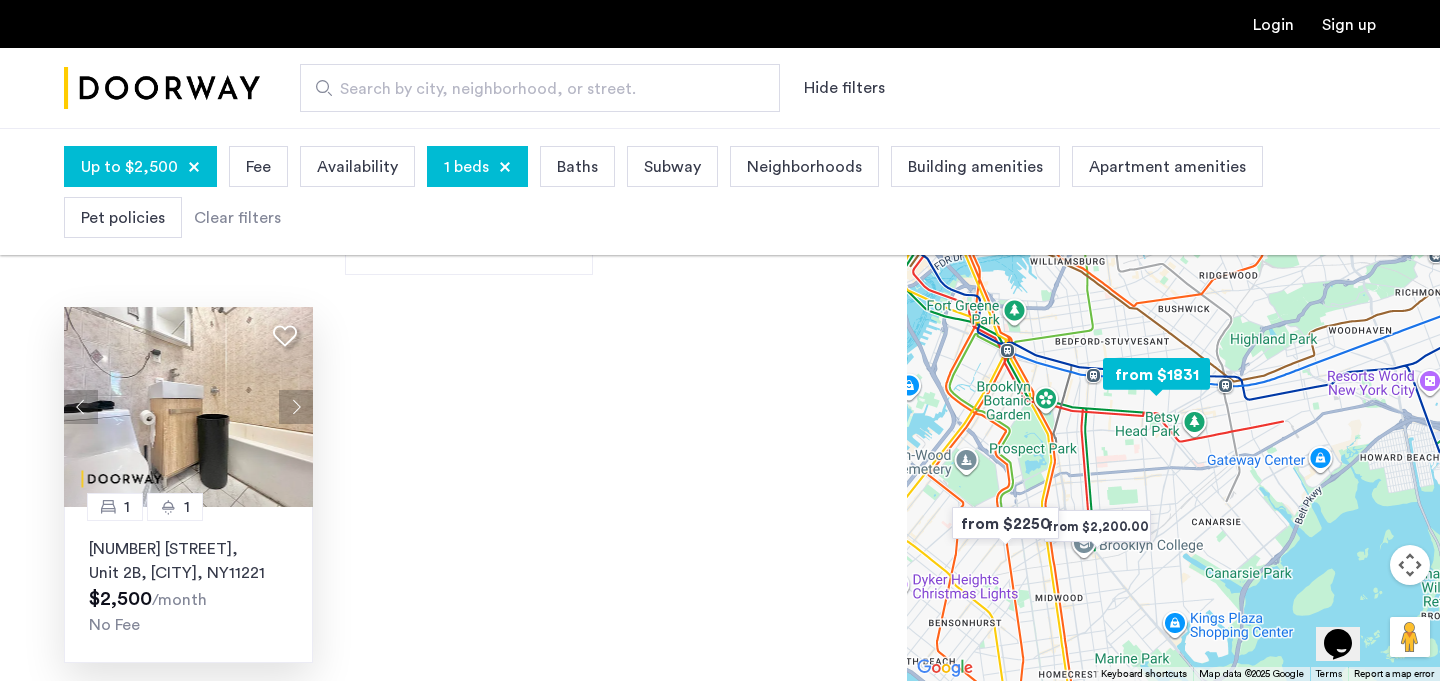 click 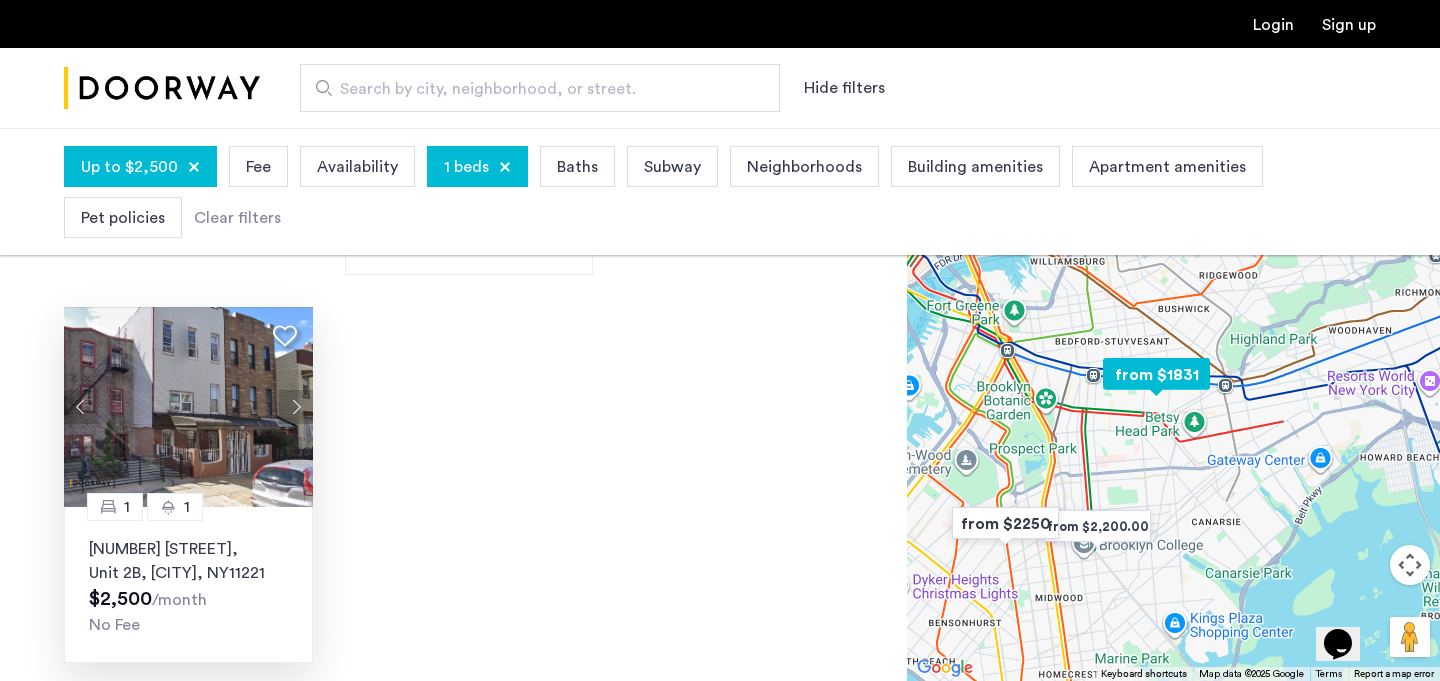 click 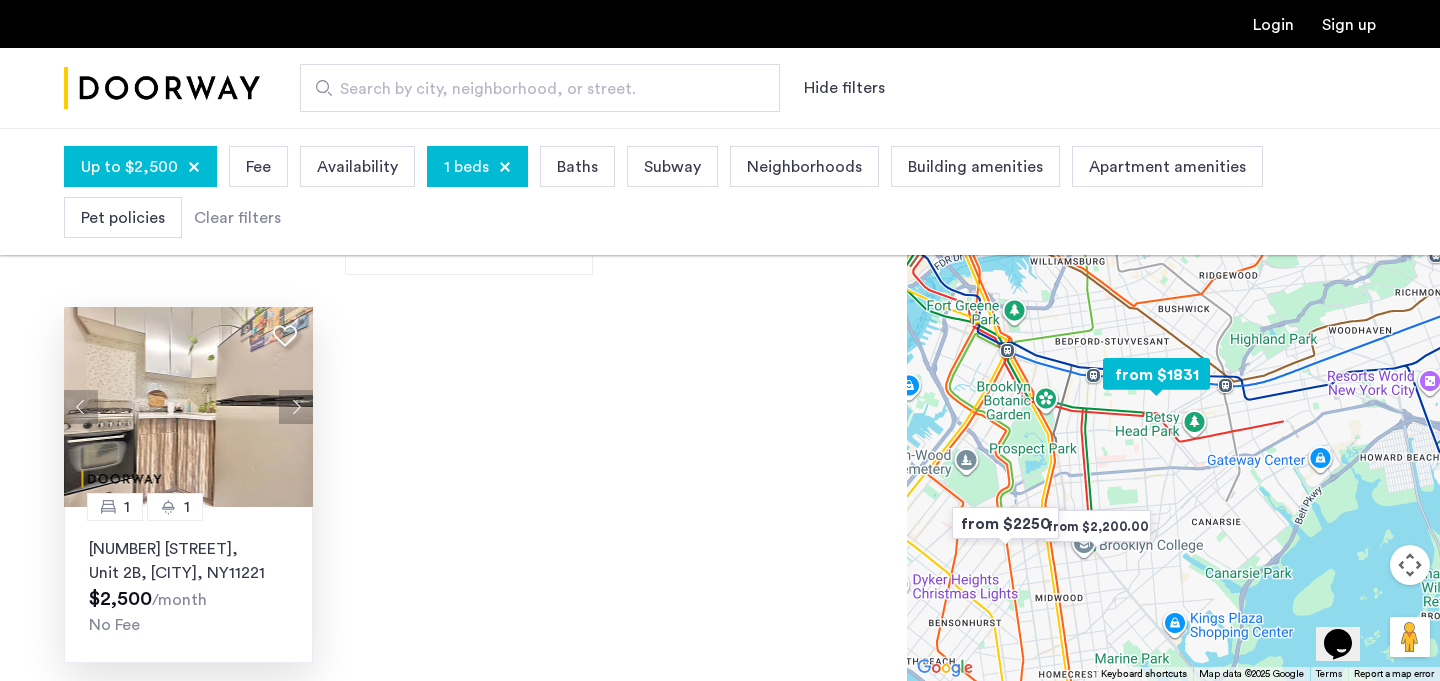 click 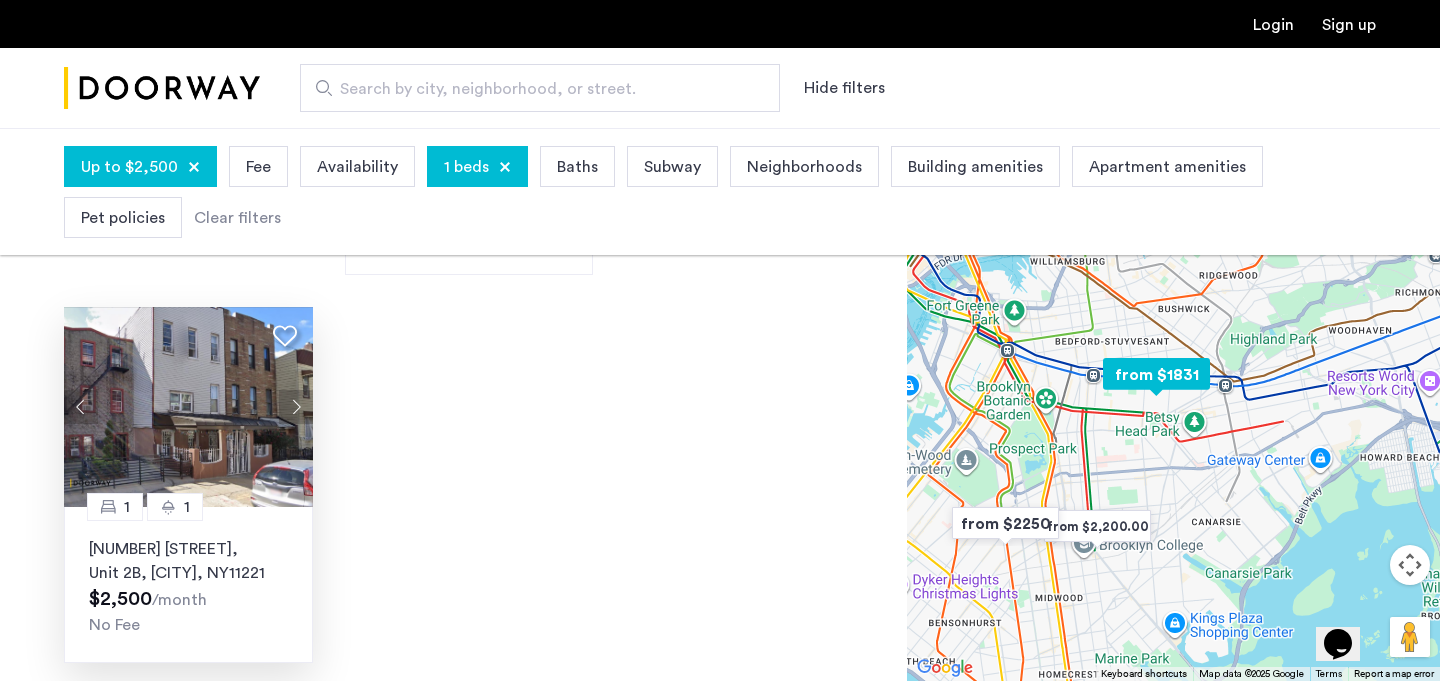 click 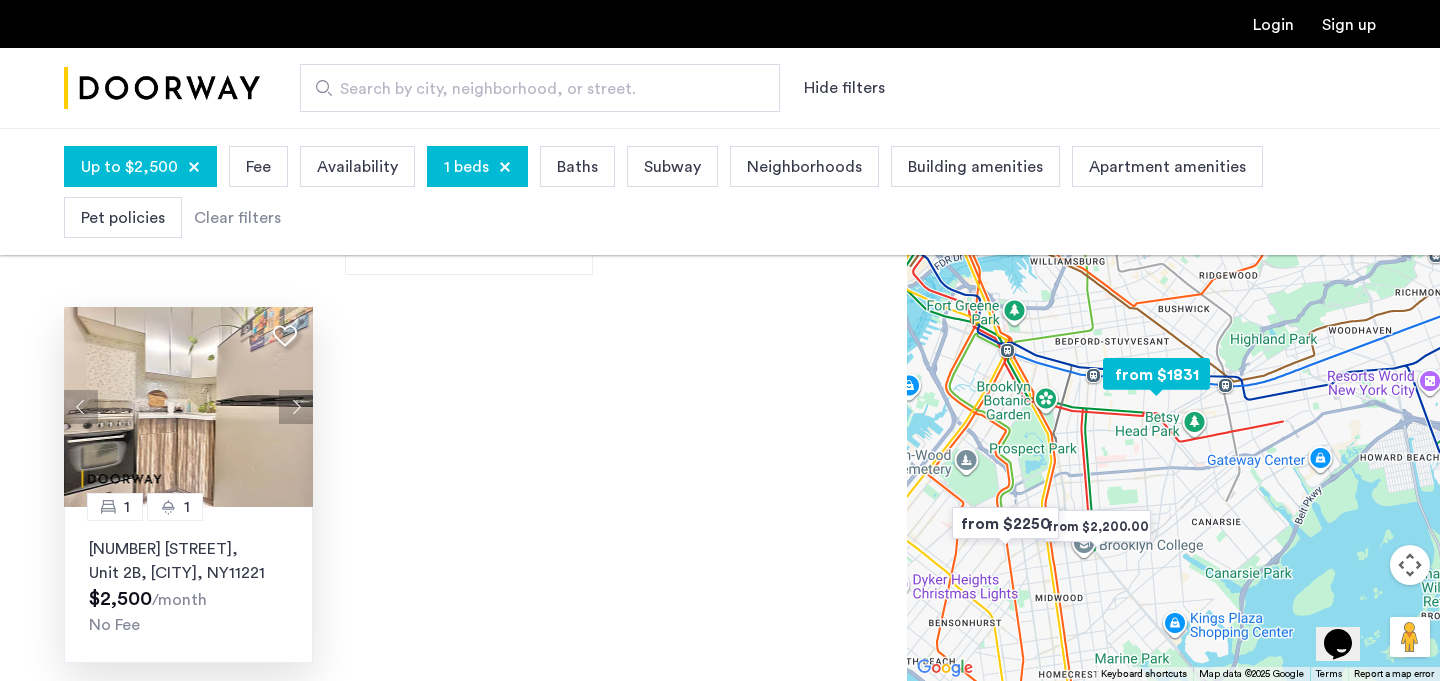 click 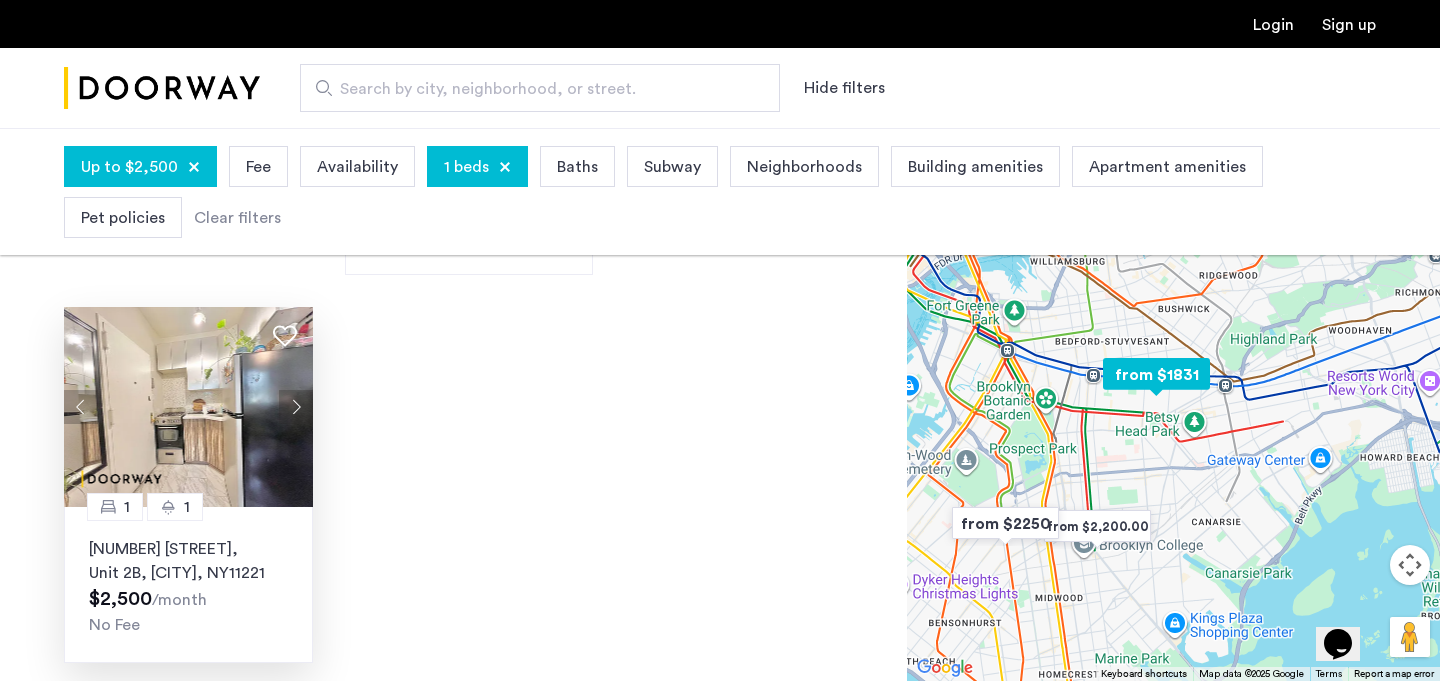 click 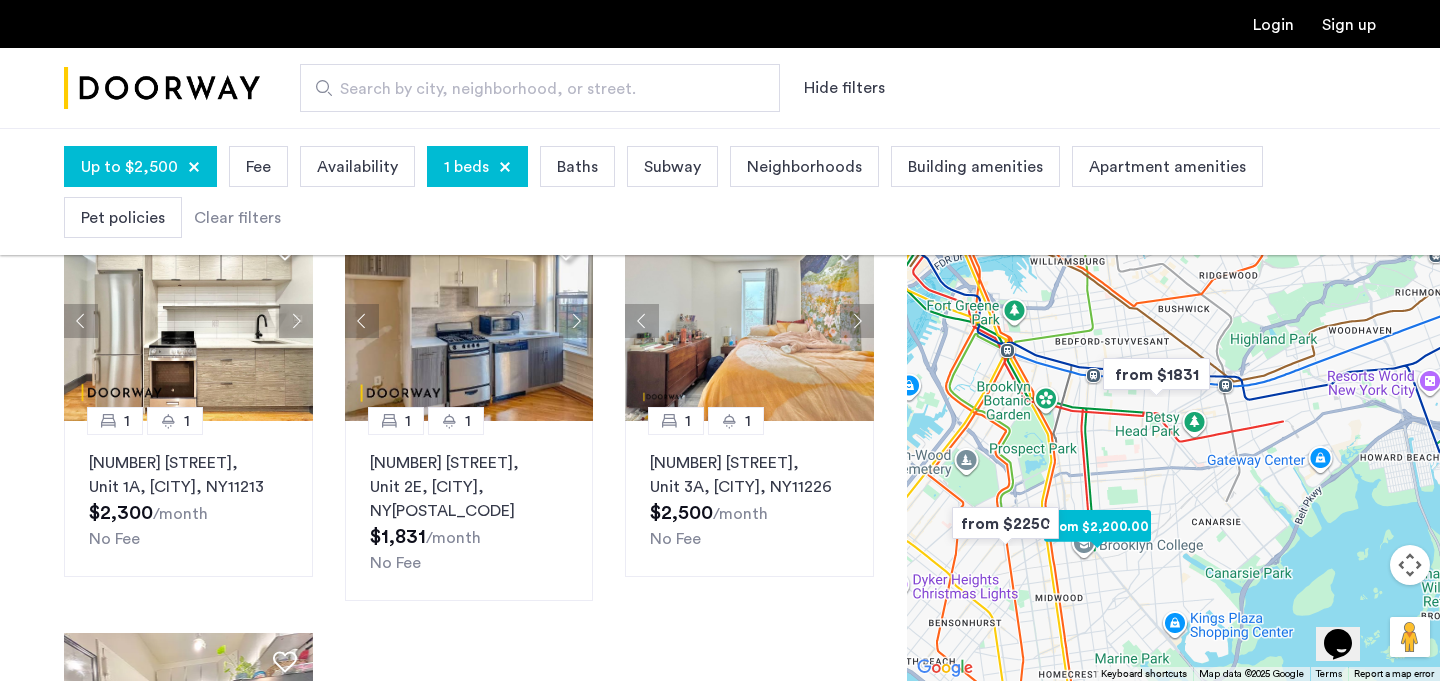 scroll, scrollTop: 598, scrollLeft: 0, axis: vertical 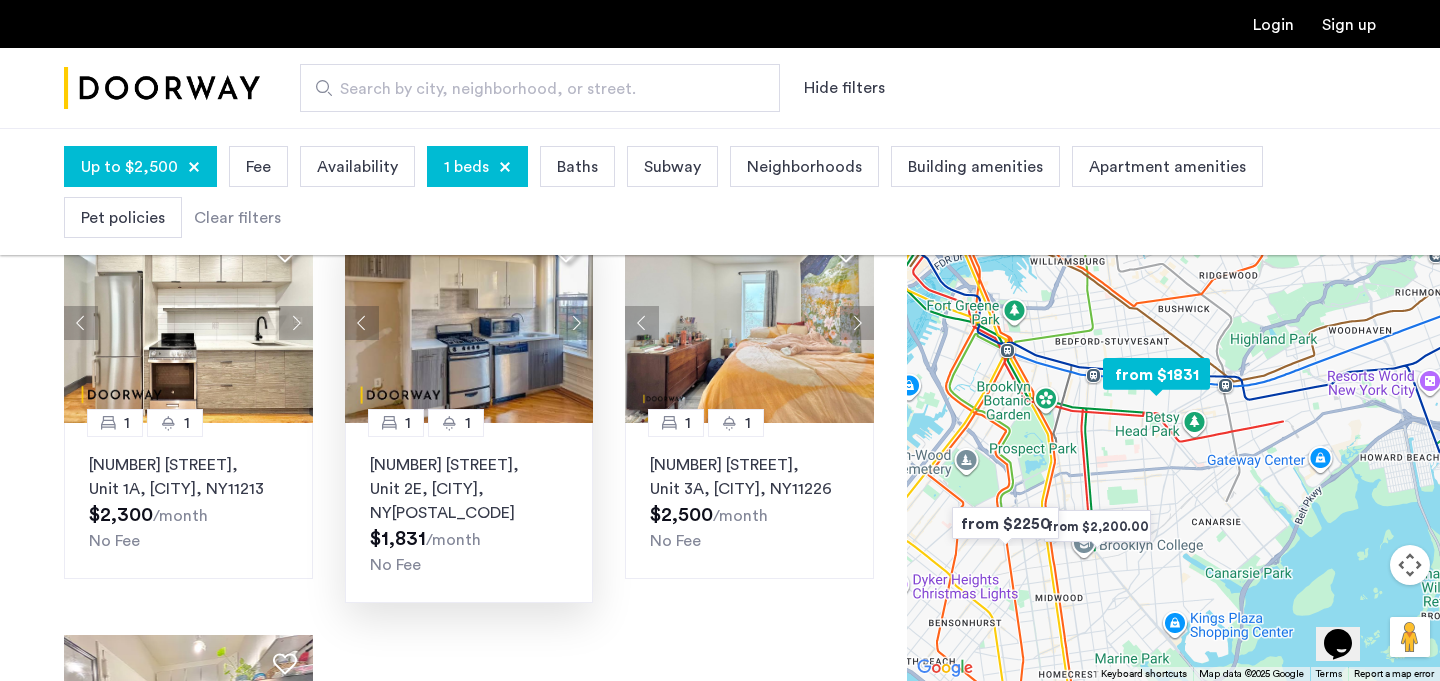click 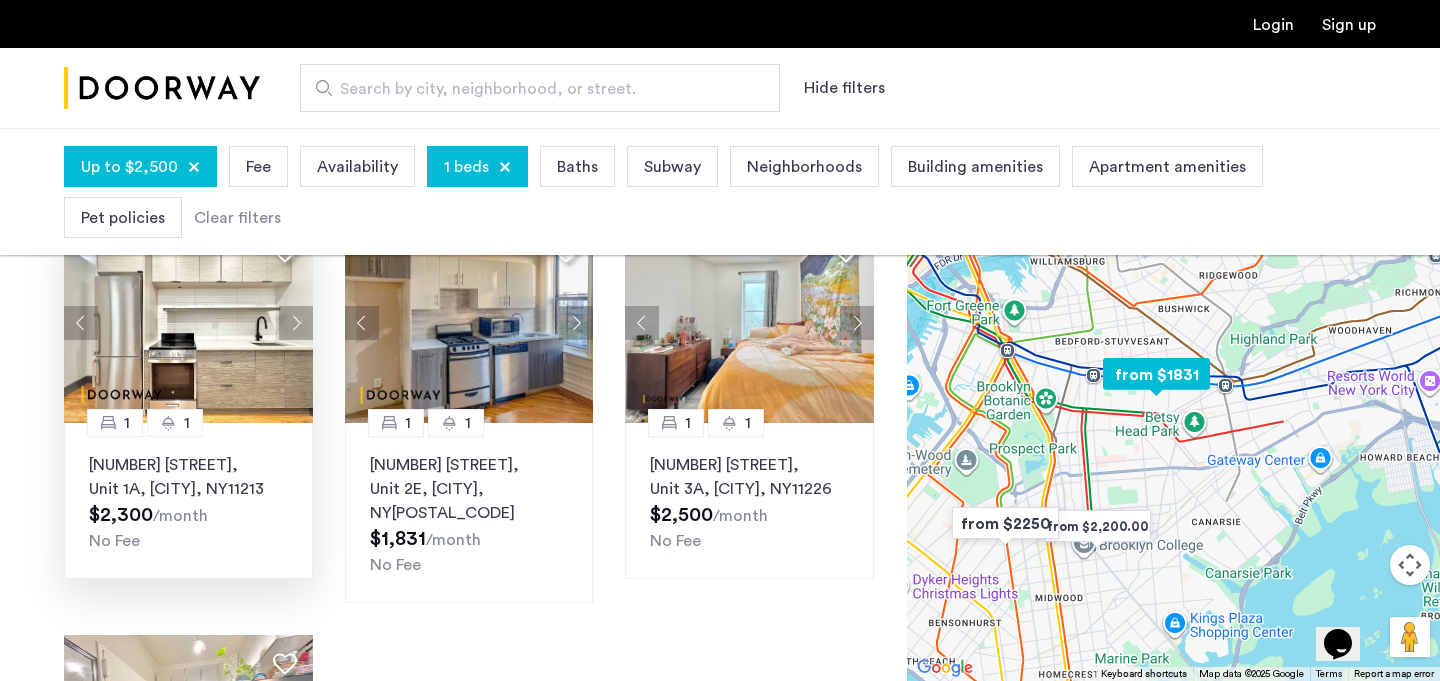 click on "207 Rochester Avenue, Unit 1A, Brooklyn , NY  11213" 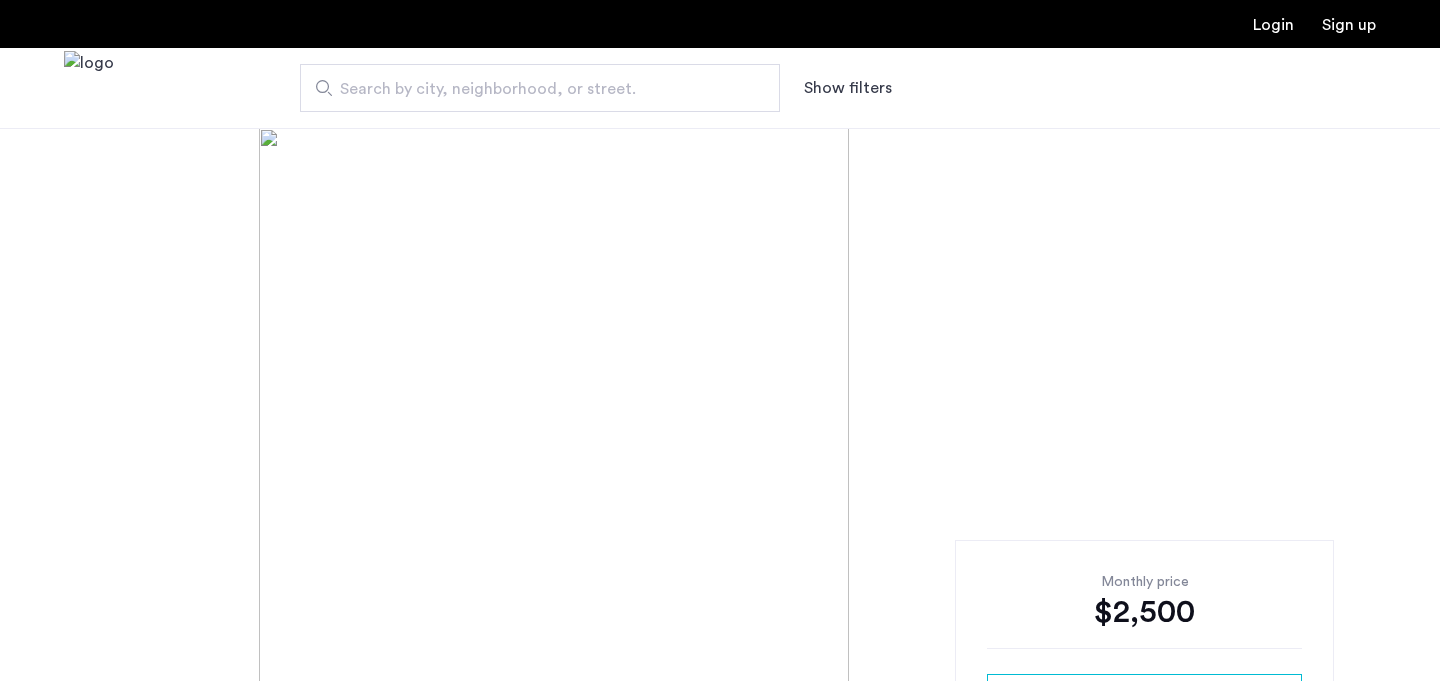 scroll, scrollTop: 0, scrollLeft: 0, axis: both 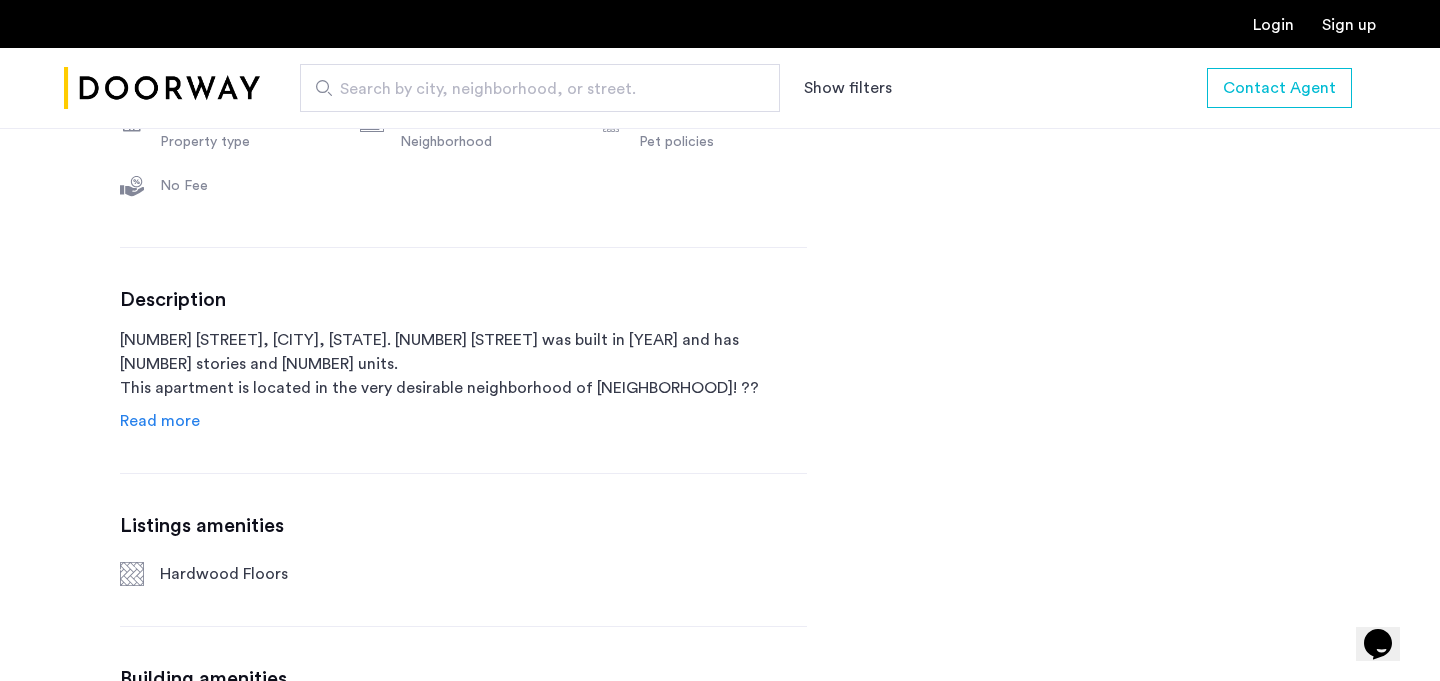 click on "Read more" 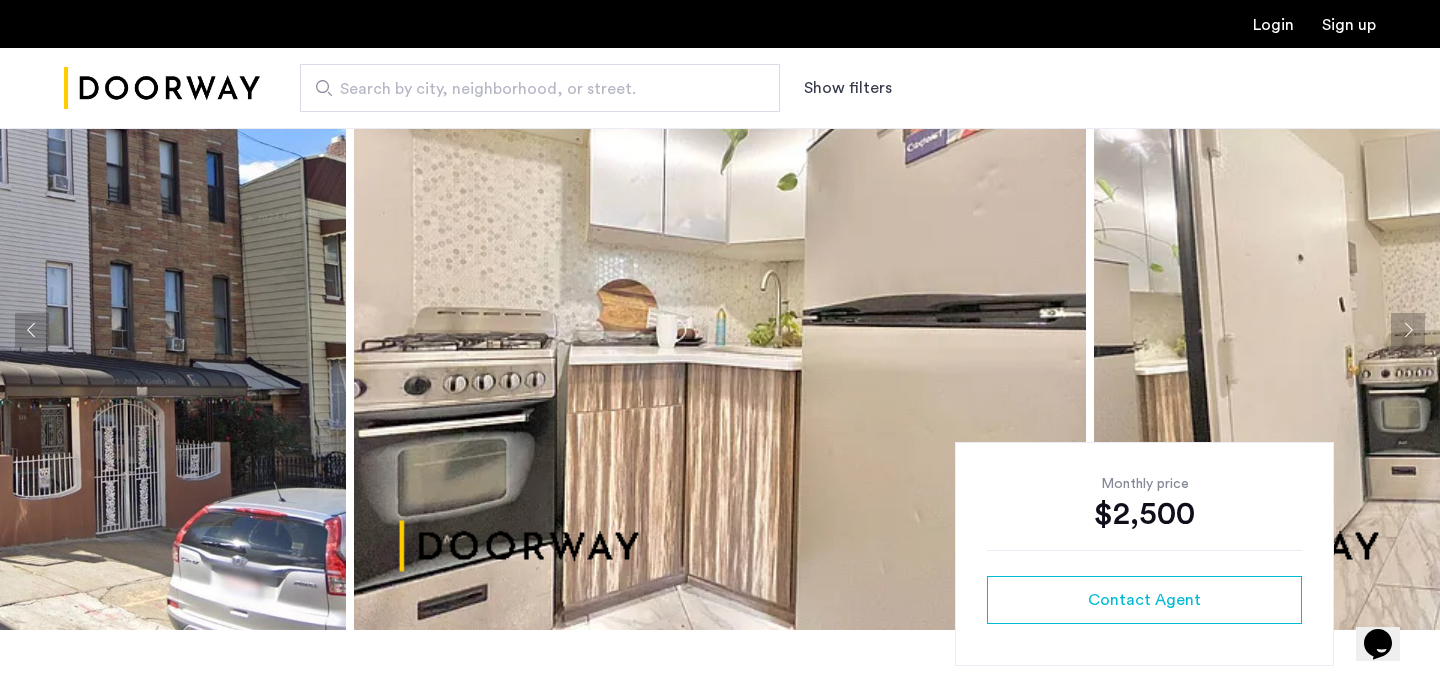 scroll, scrollTop: 8, scrollLeft: 0, axis: vertical 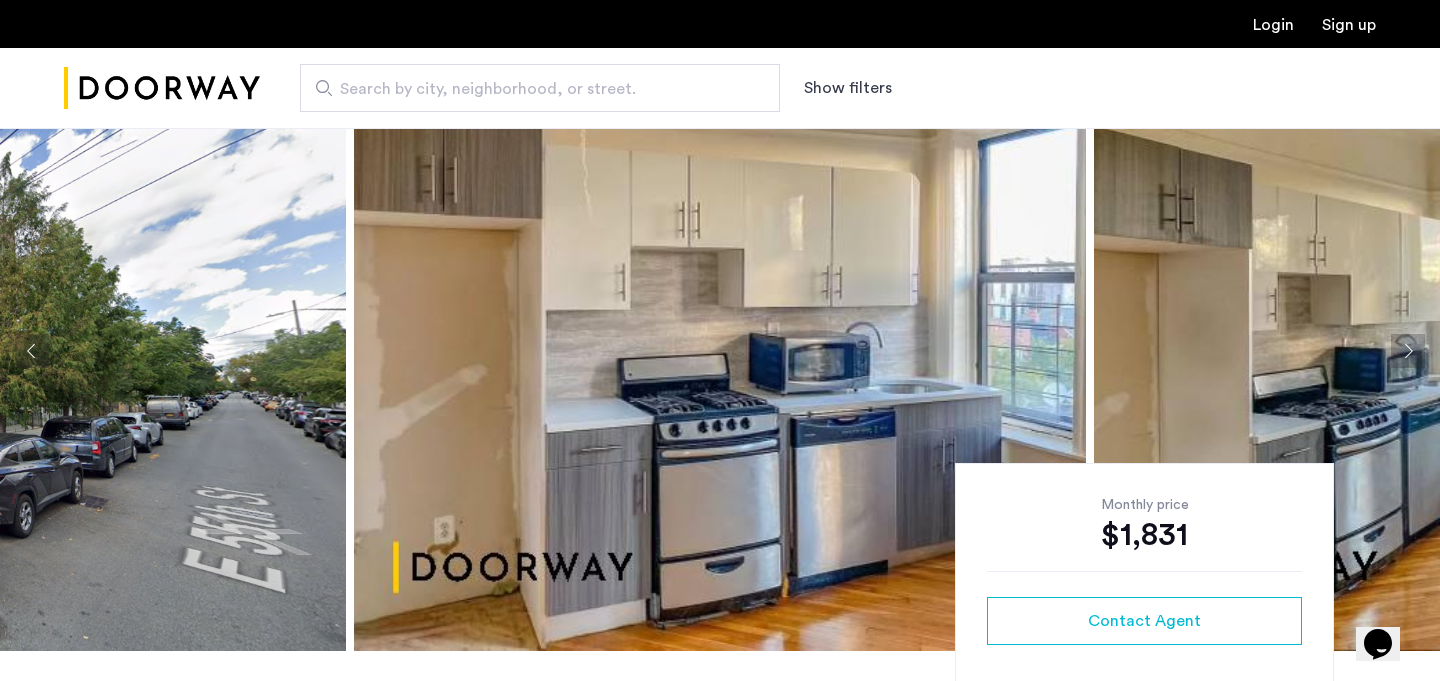 click 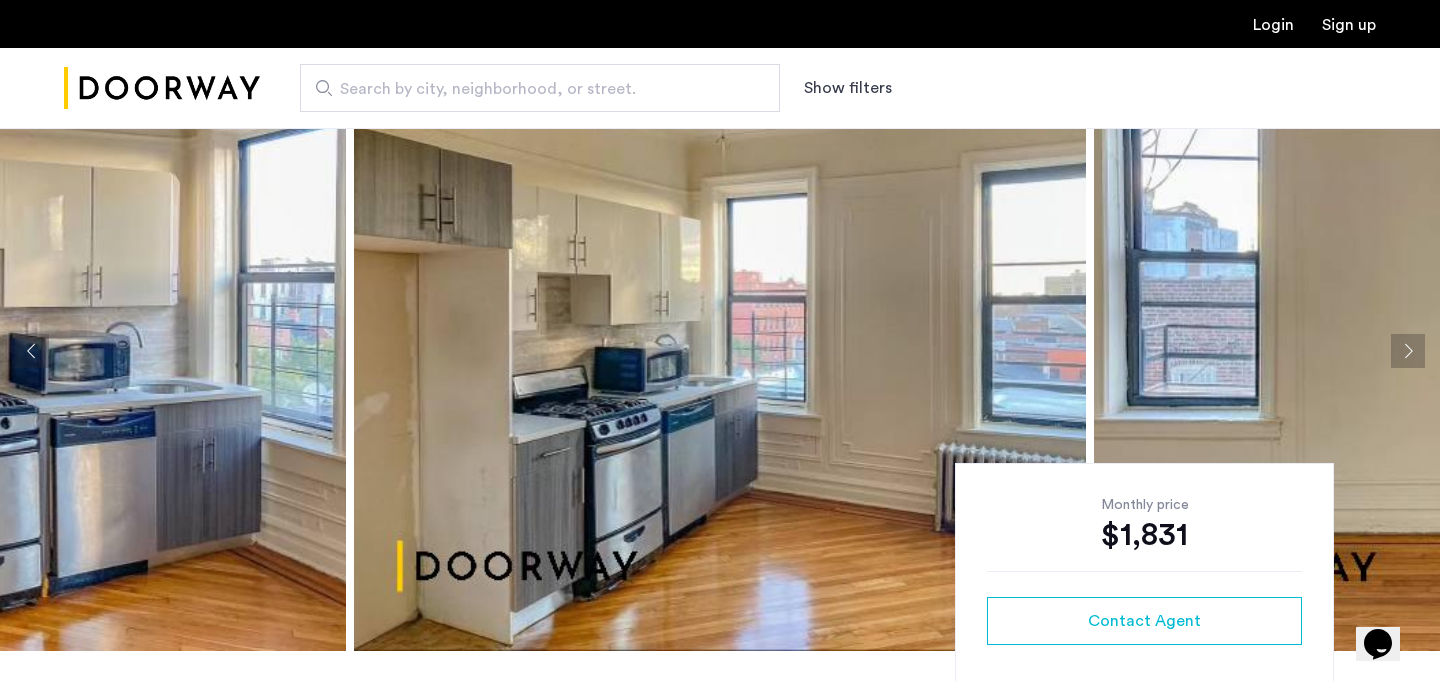 click 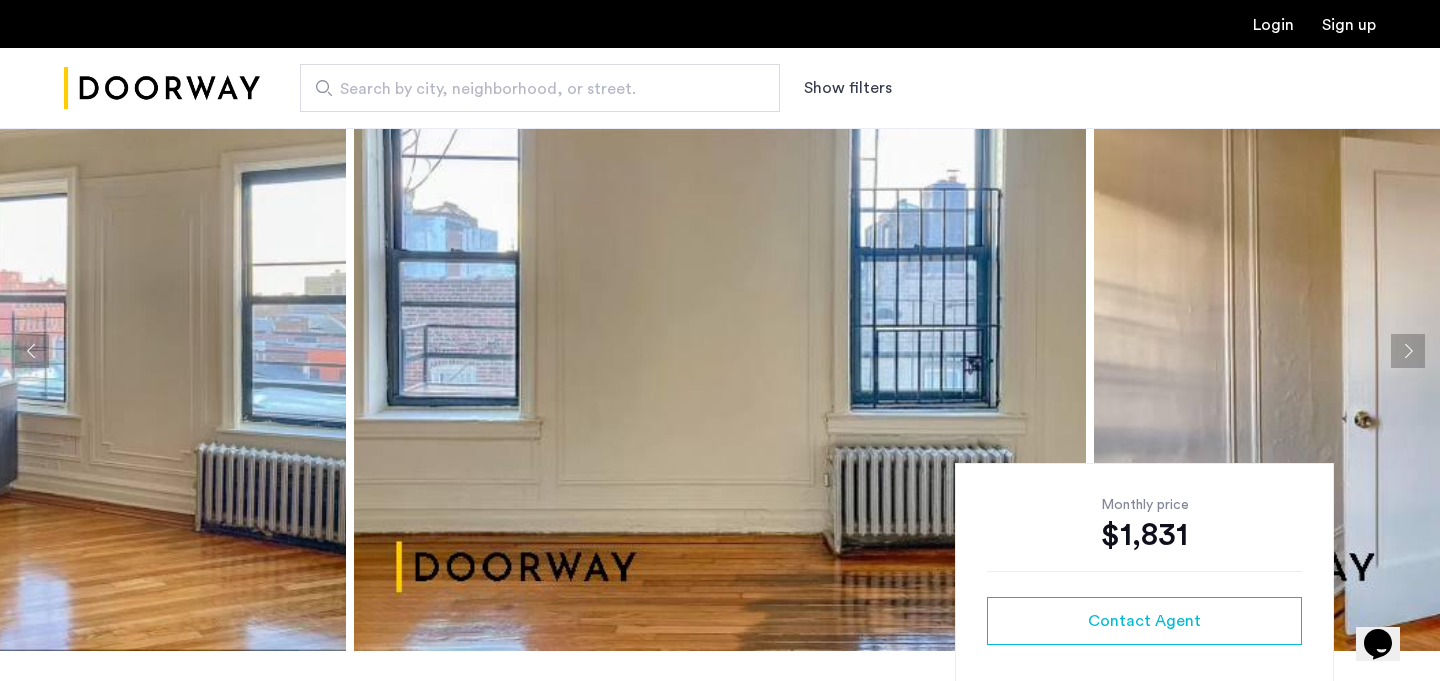 click 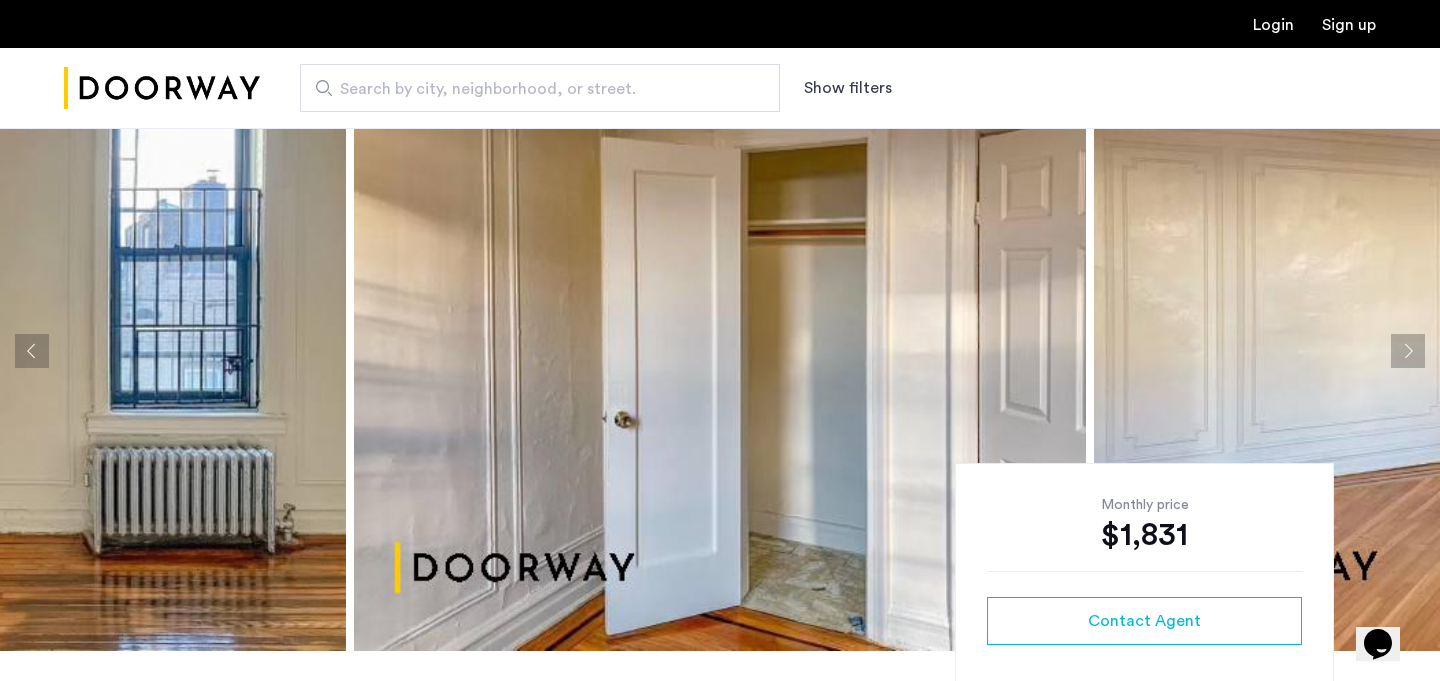 click 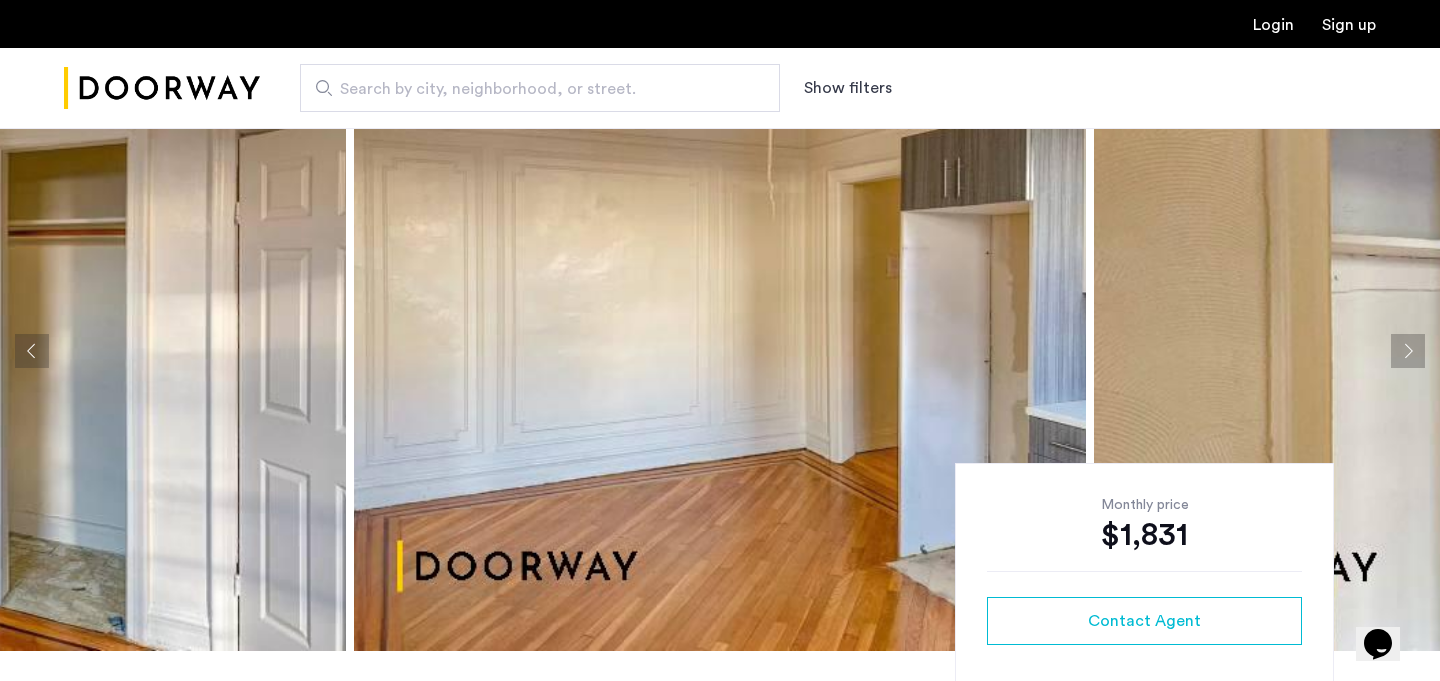 click 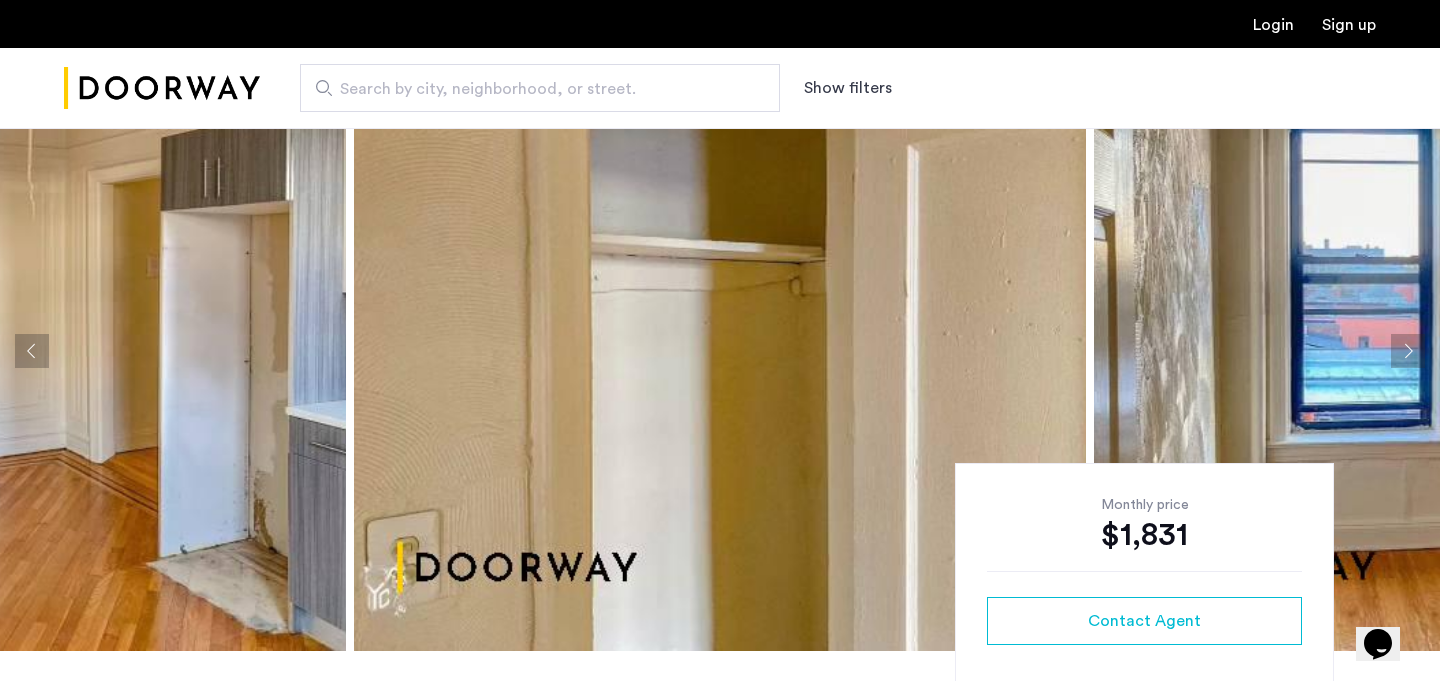 click 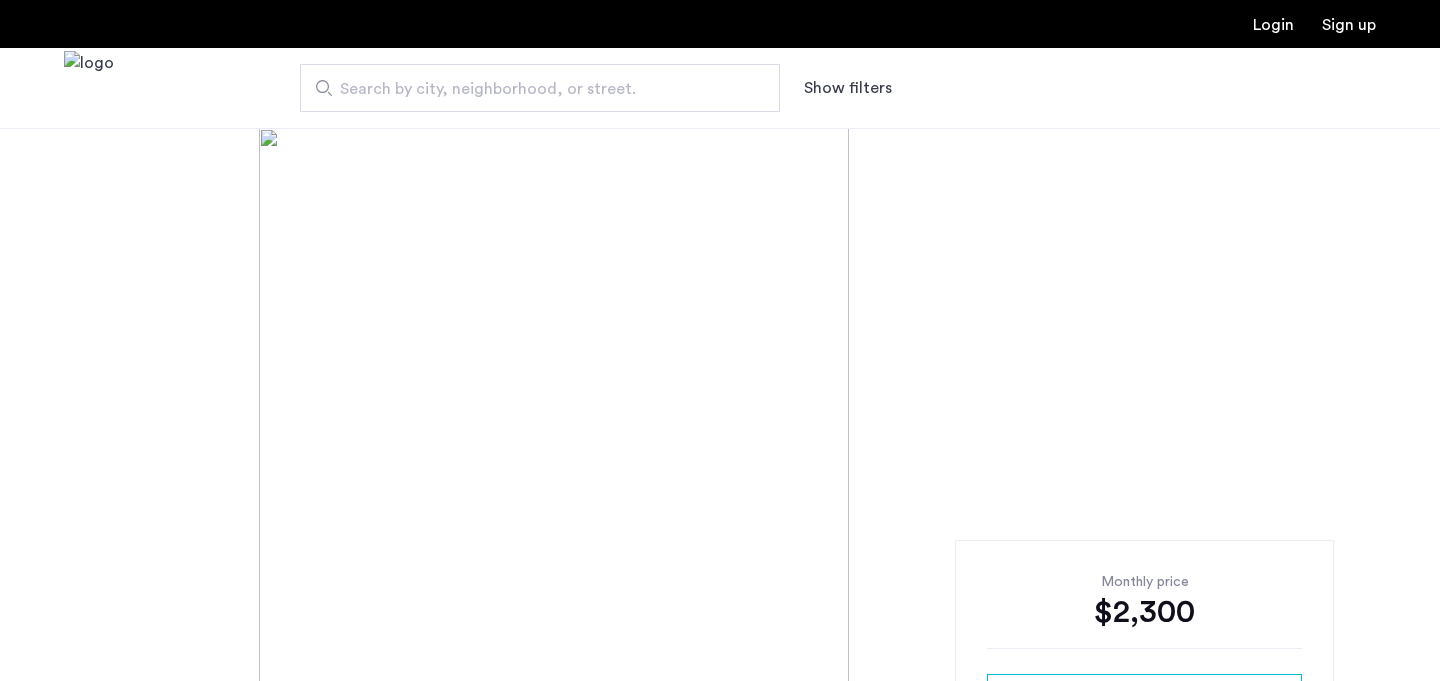 scroll, scrollTop: 0, scrollLeft: 0, axis: both 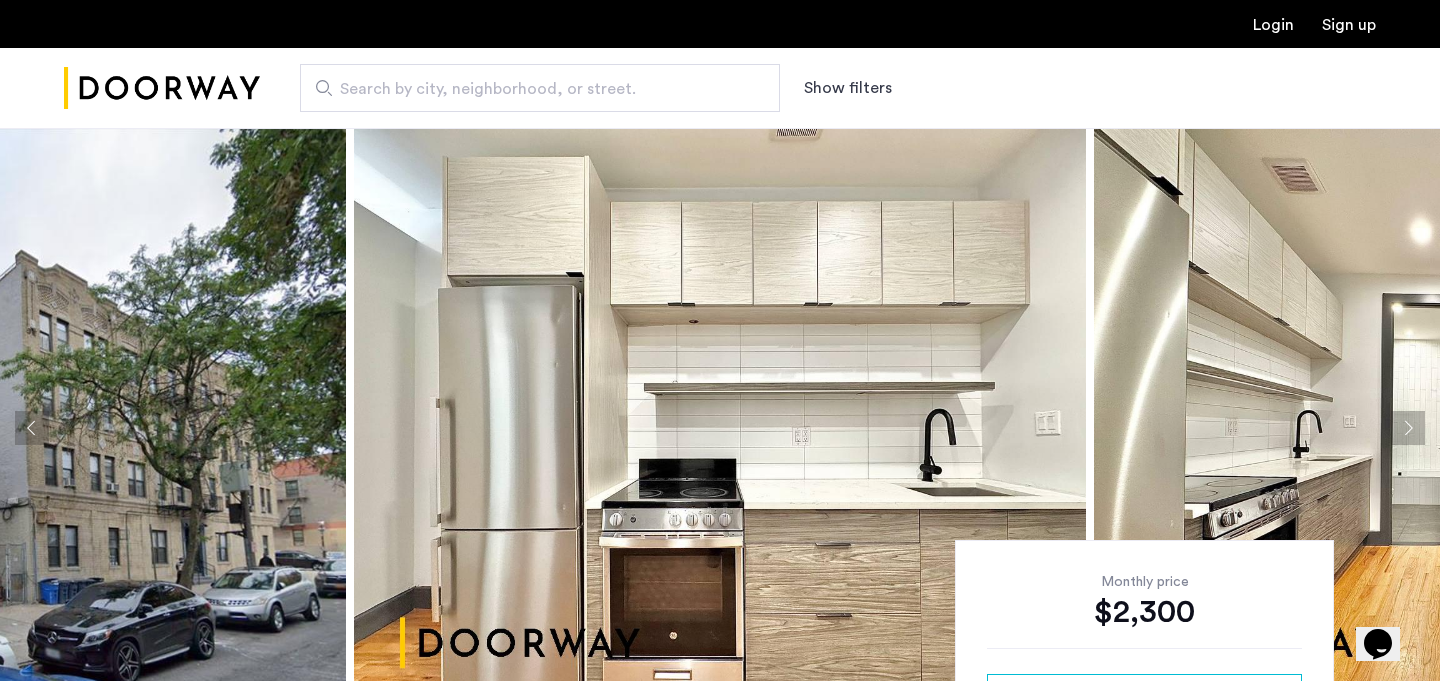 click 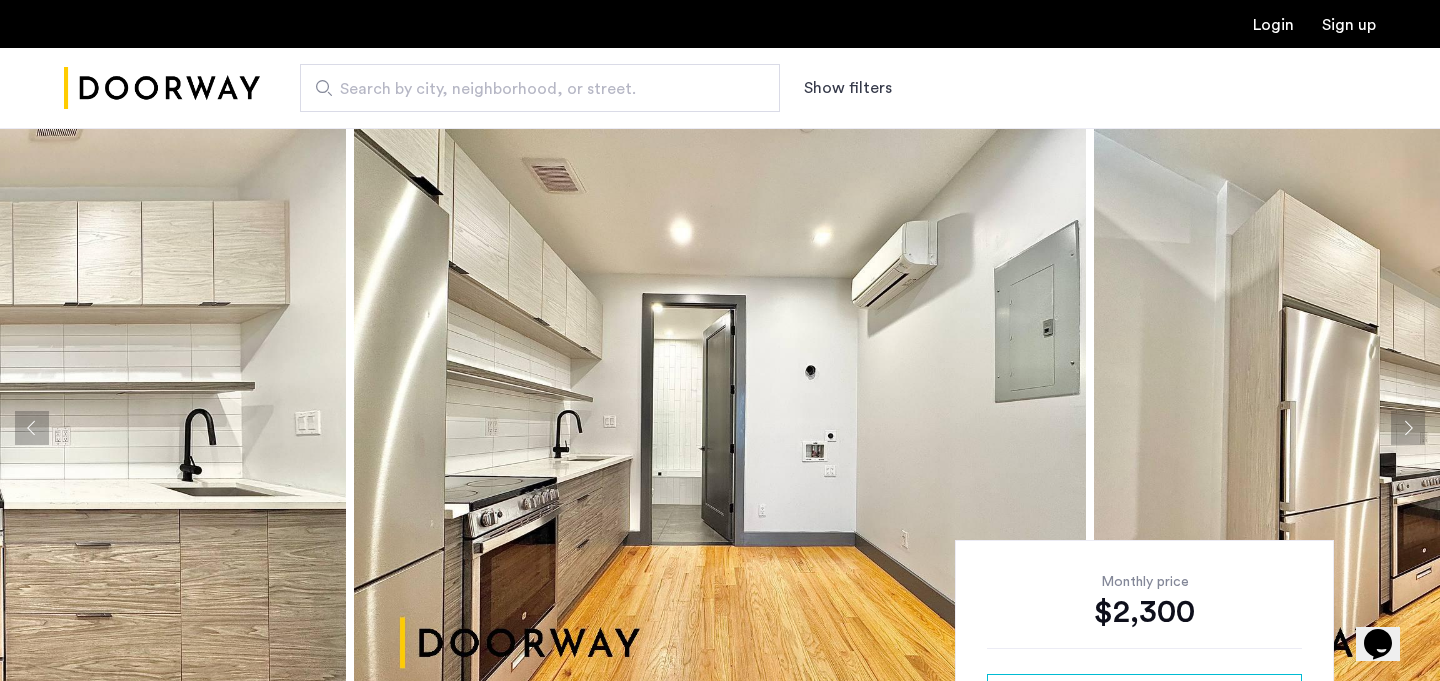click 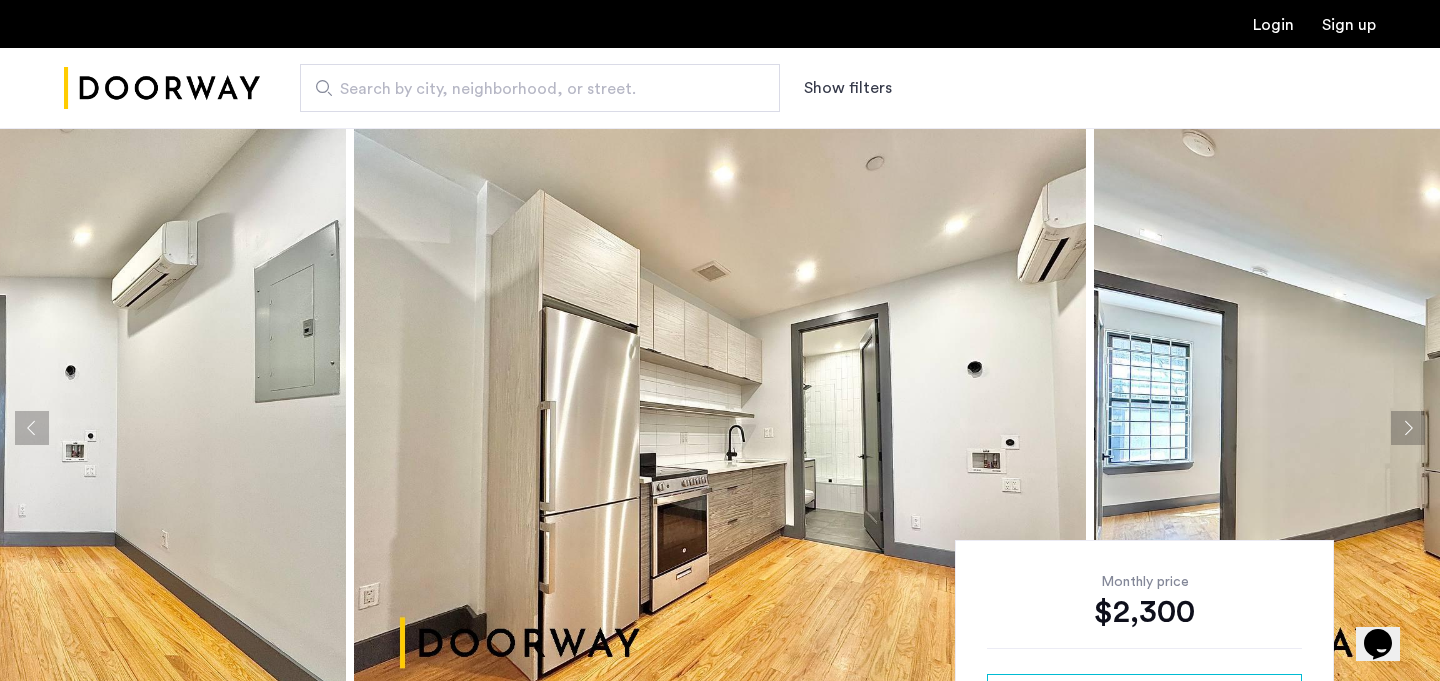 click 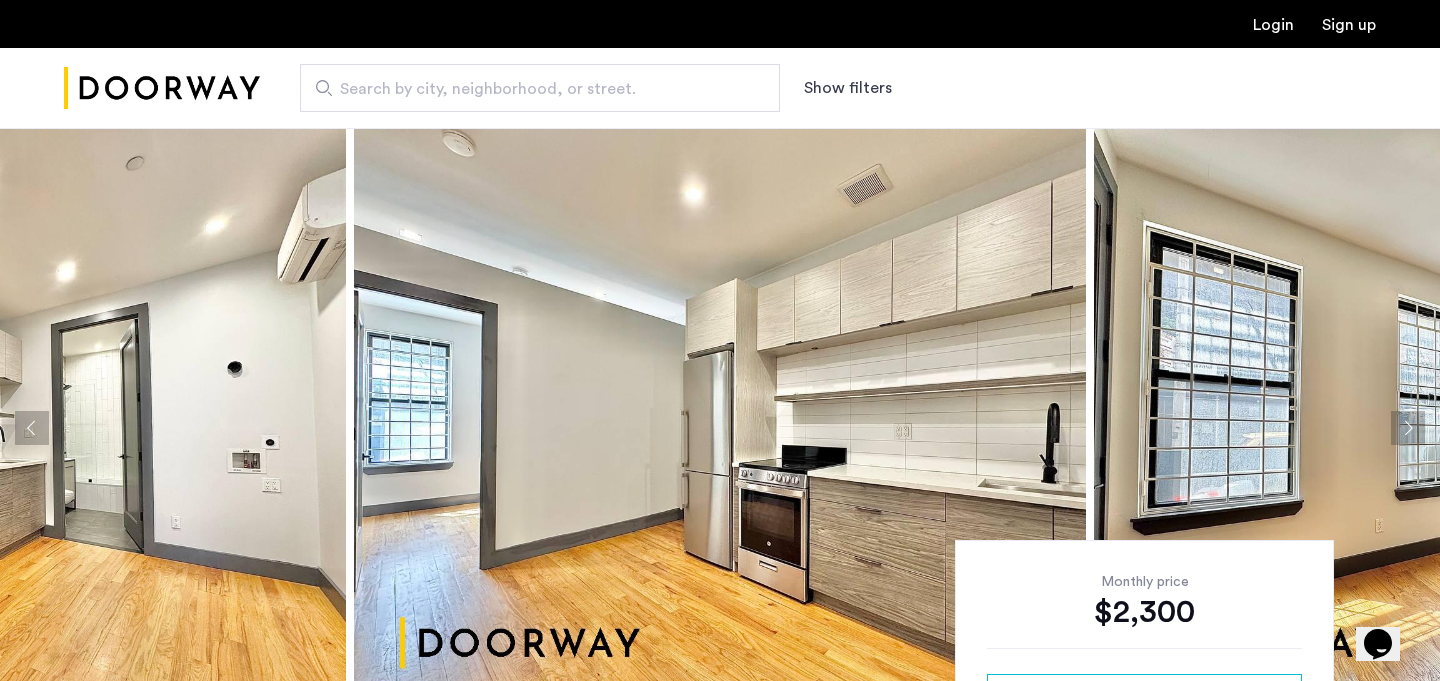 click 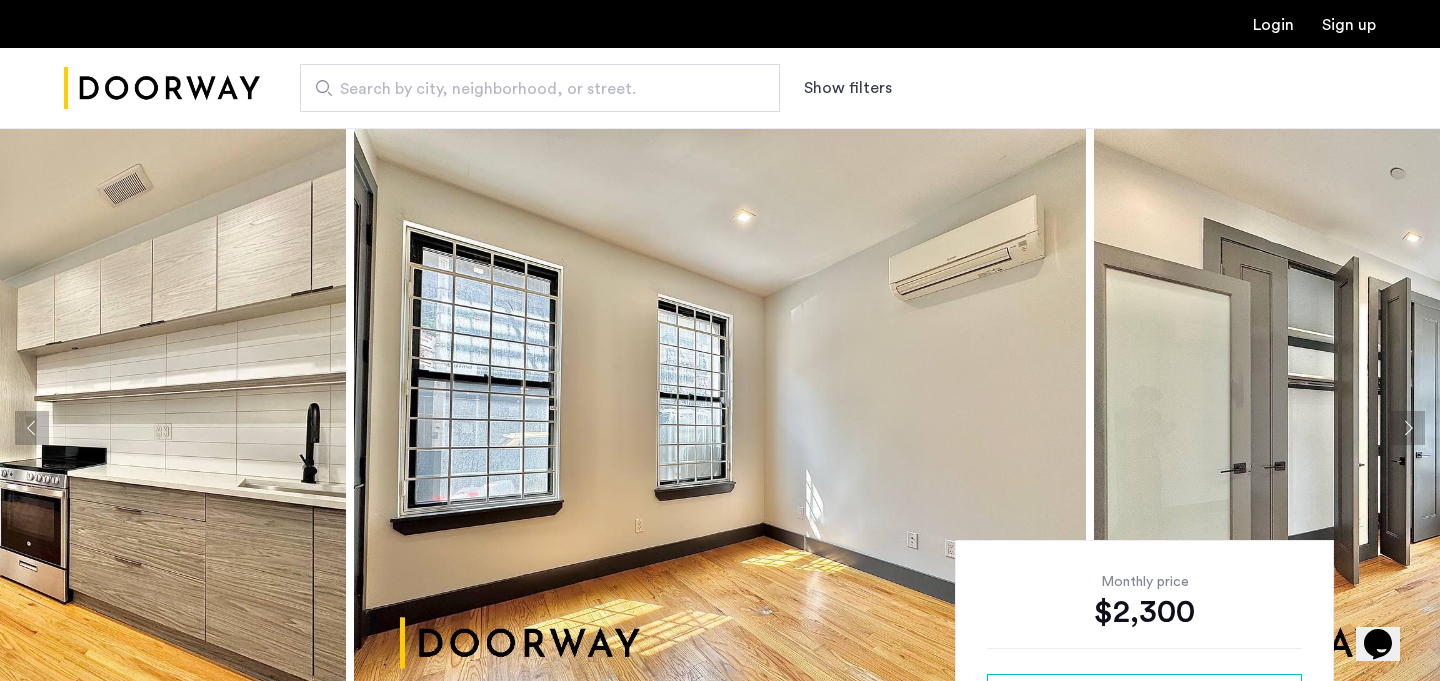 click 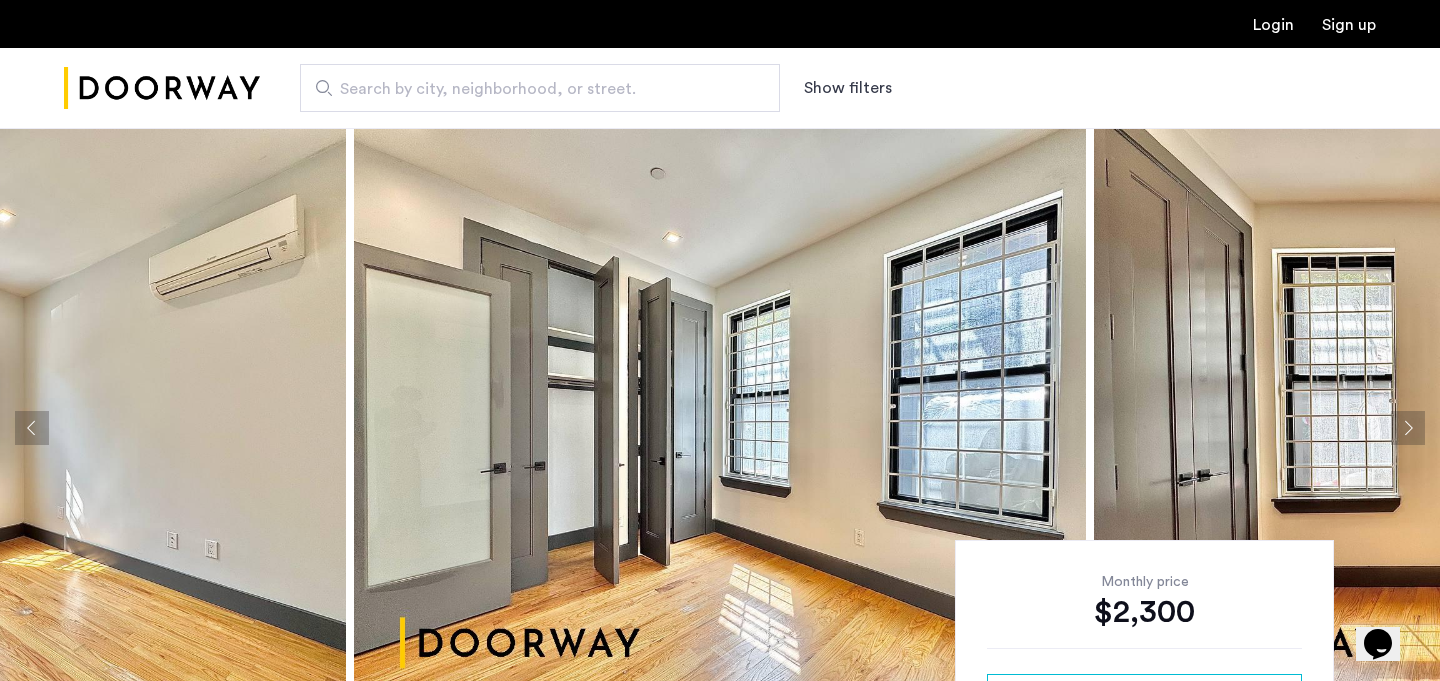 click 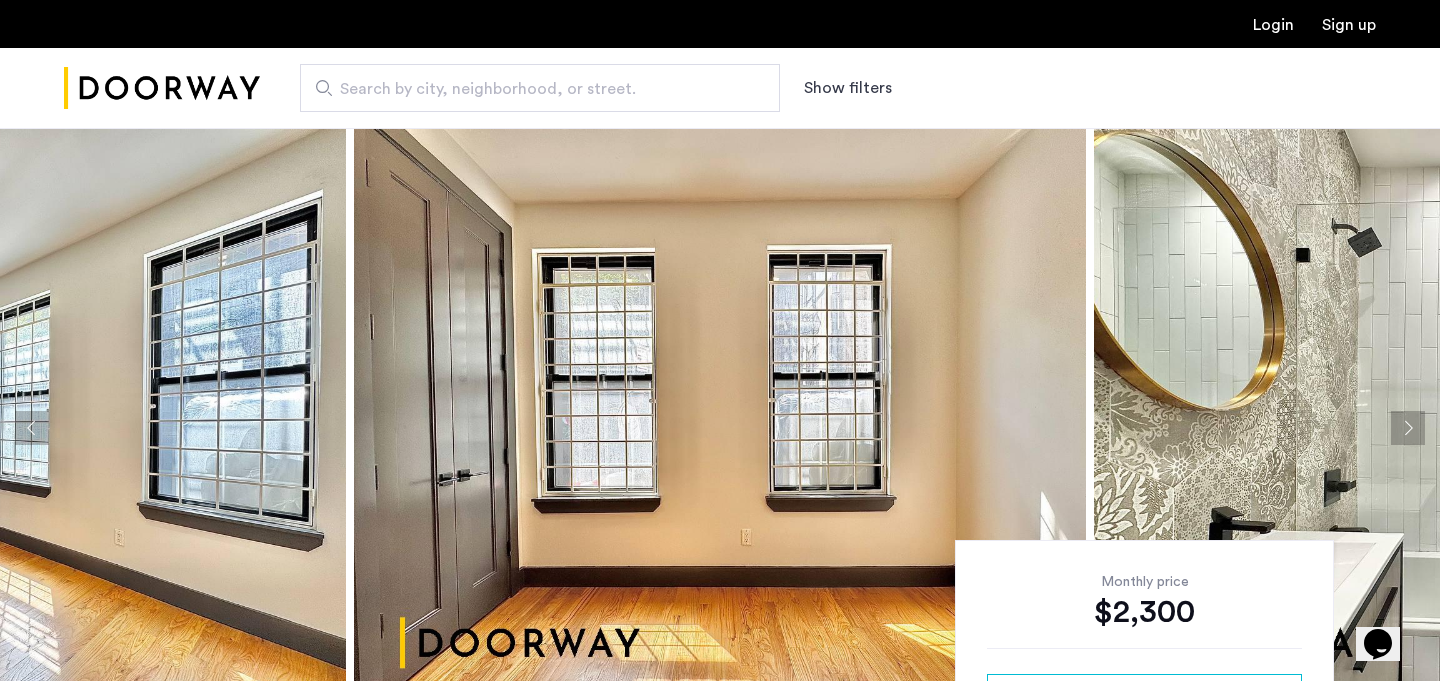 click 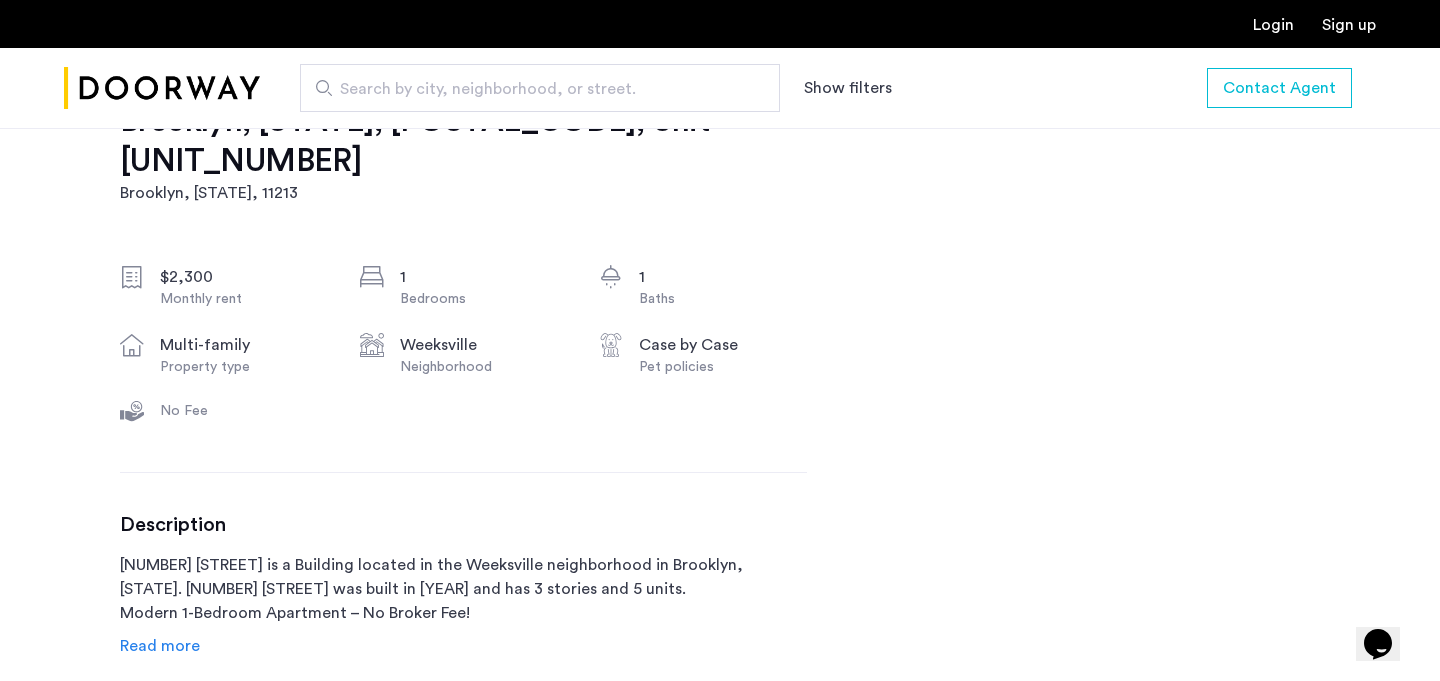 scroll, scrollTop: 829, scrollLeft: 0, axis: vertical 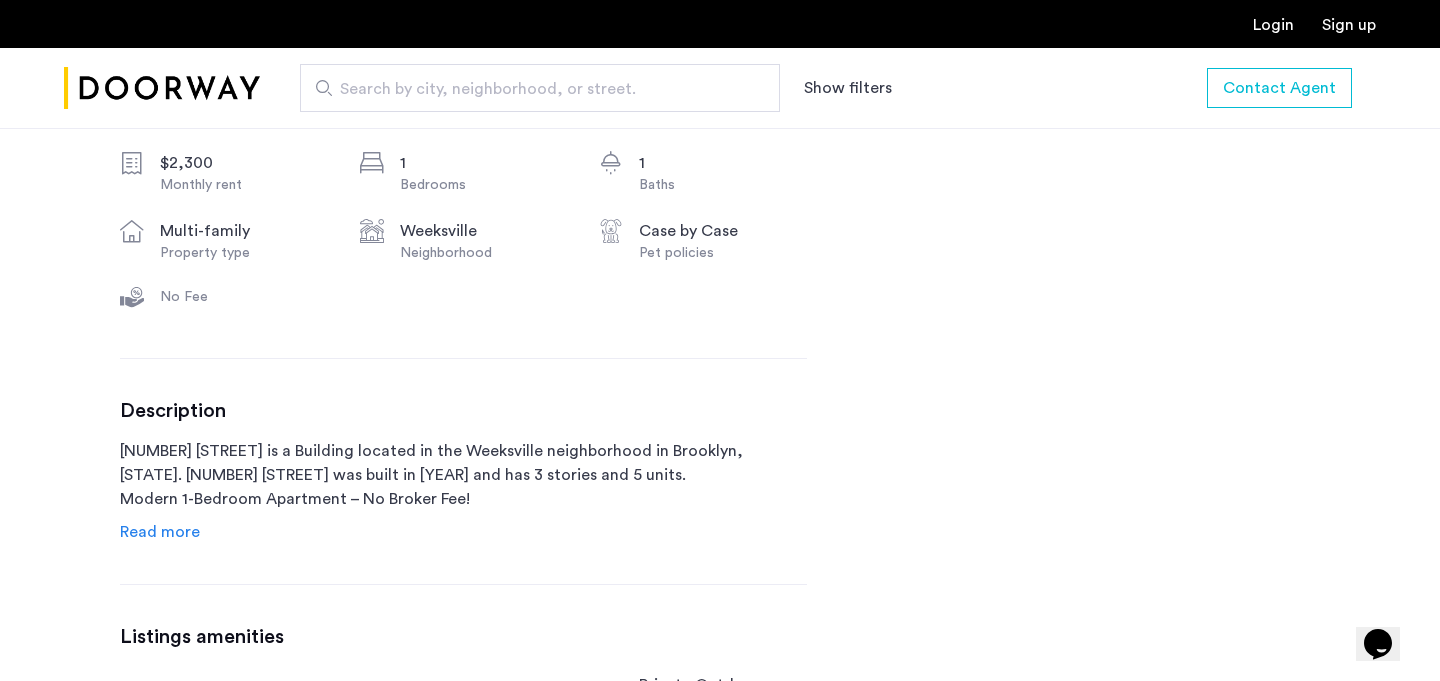click on "Read more" 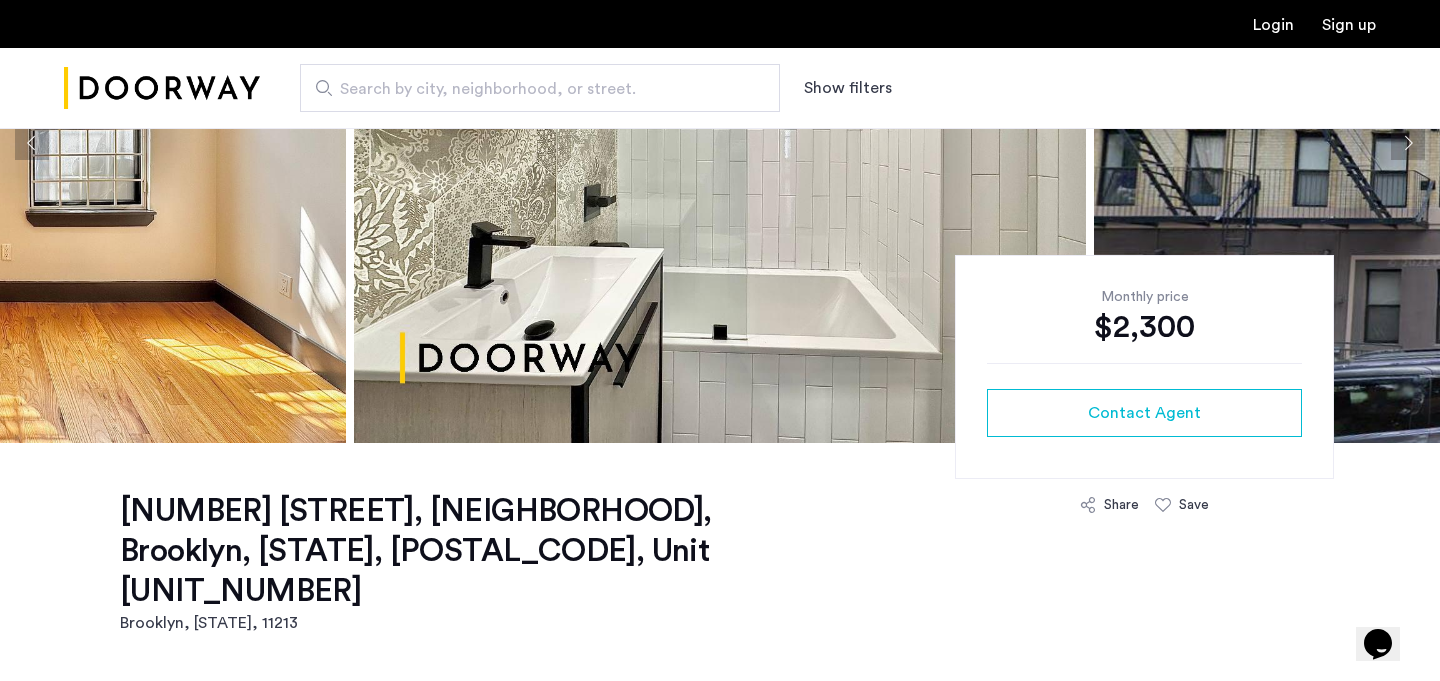 scroll, scrollTop: 0, scrollLeft: 0, axis: both 